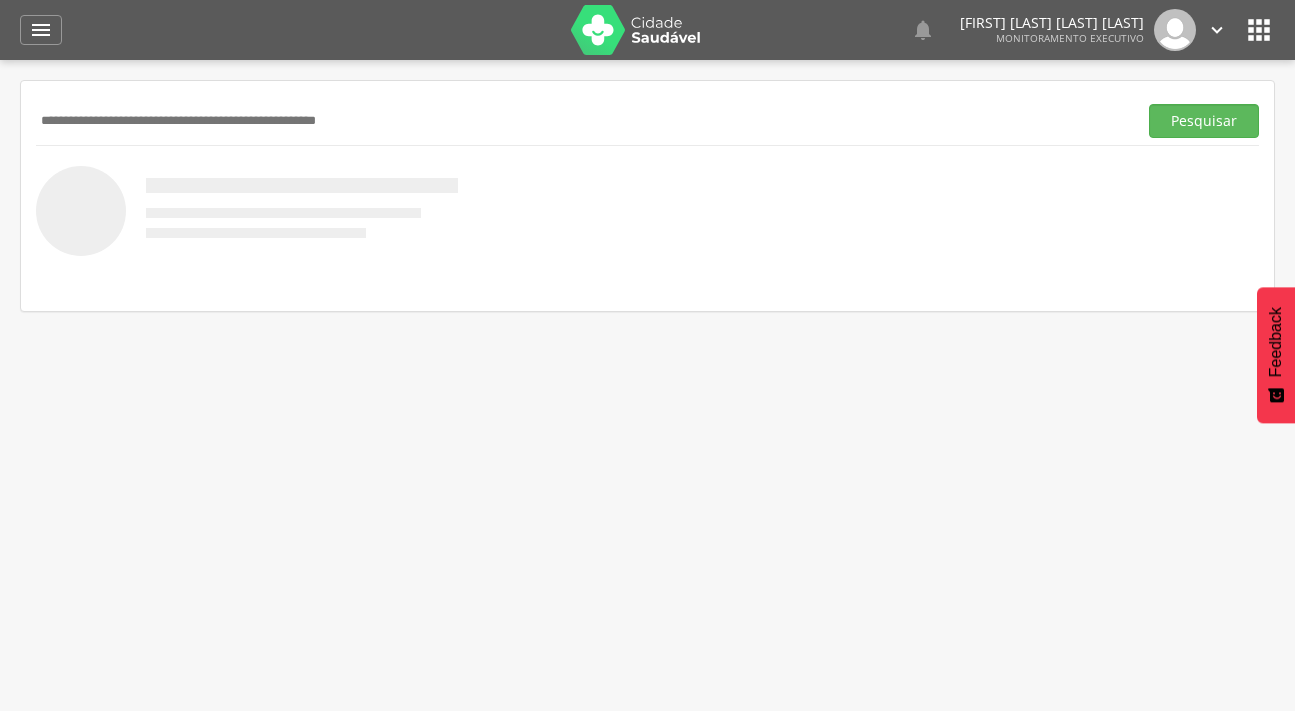 click at bounding box center [582, 121] 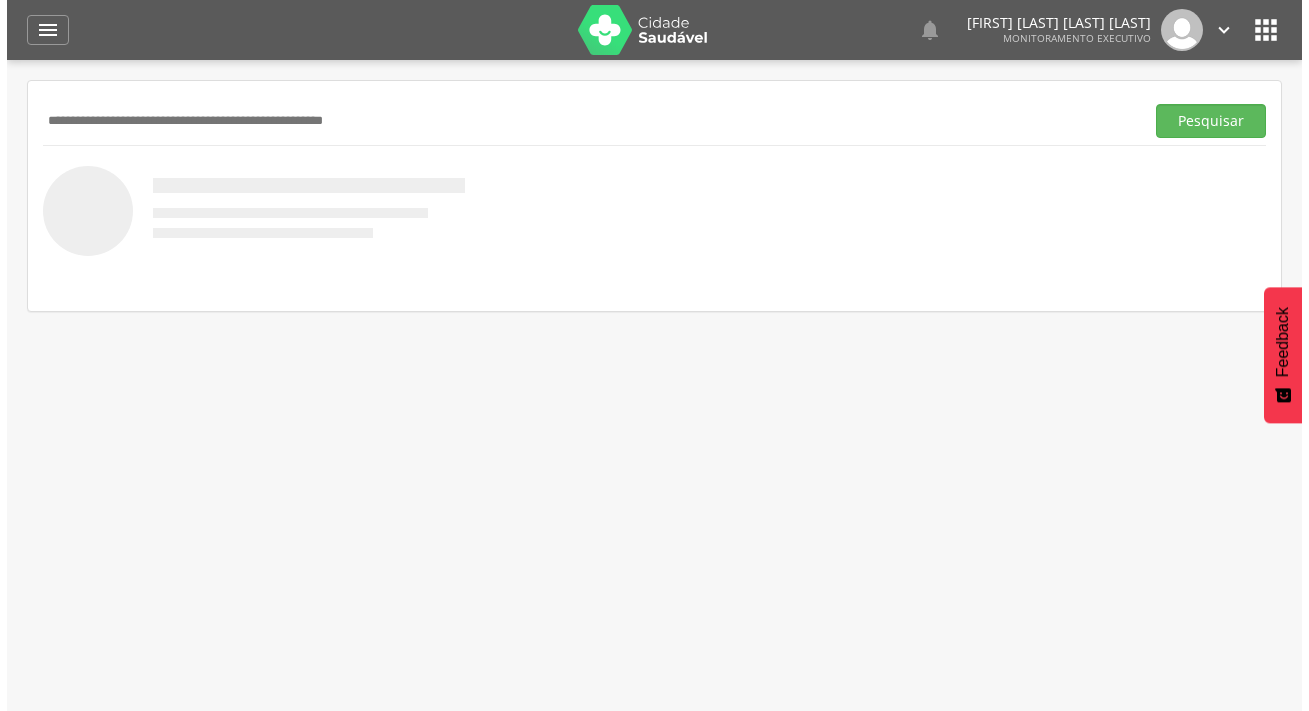 scroll, scrollTop: 0, scrollLeft: 0, axis: both 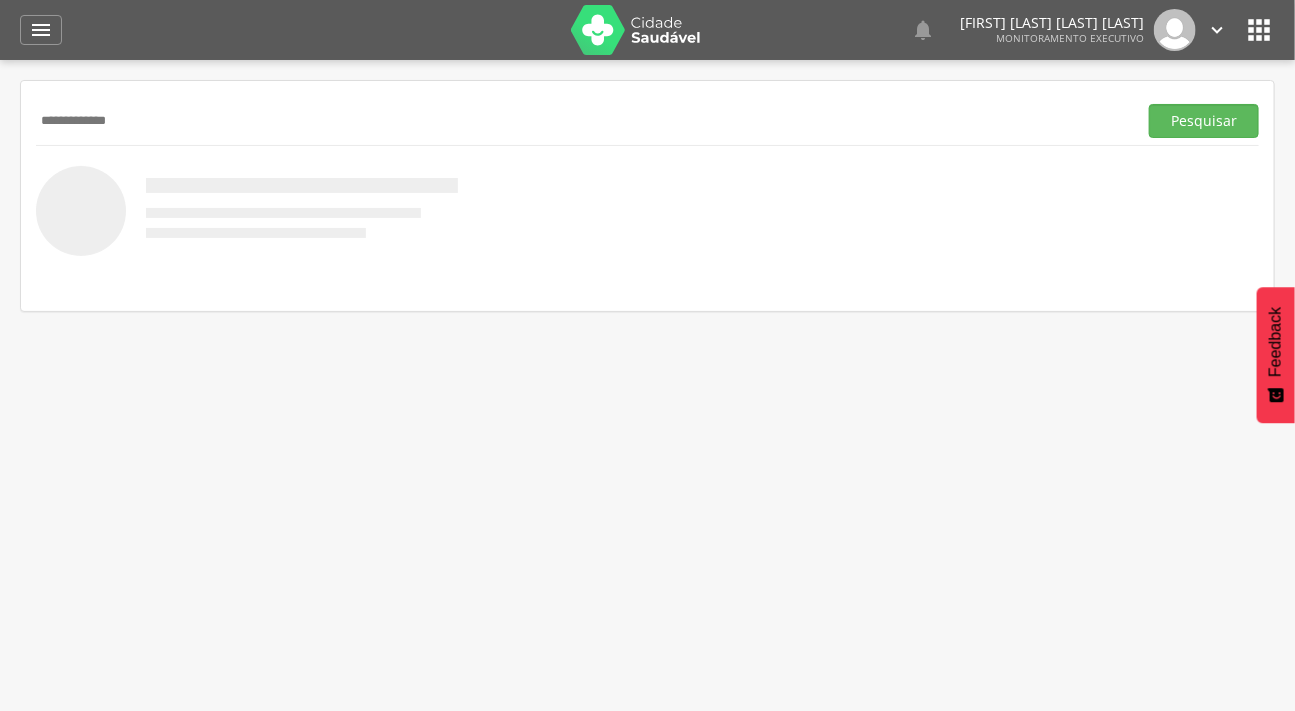 type on "**********" 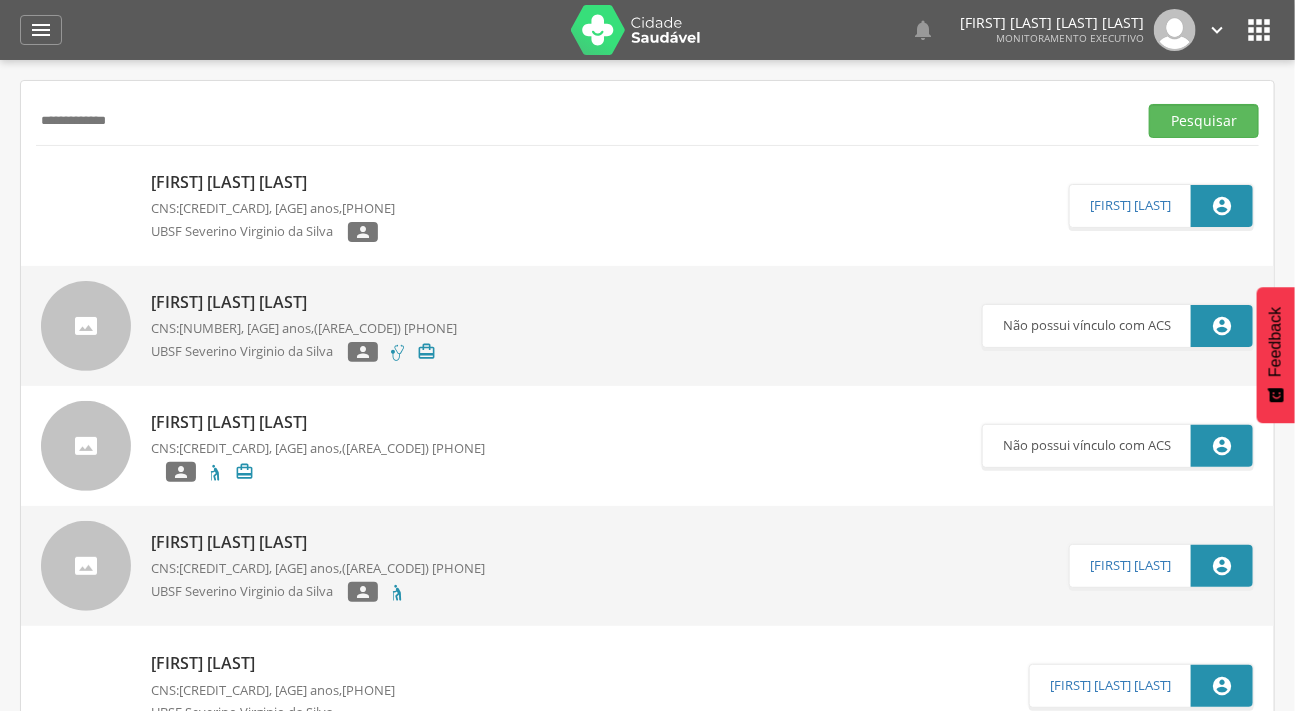 drag, startPoint x: 109, startPoint y: 119, endPoint x: 23, endPoint y: 118, distance: 86.00581 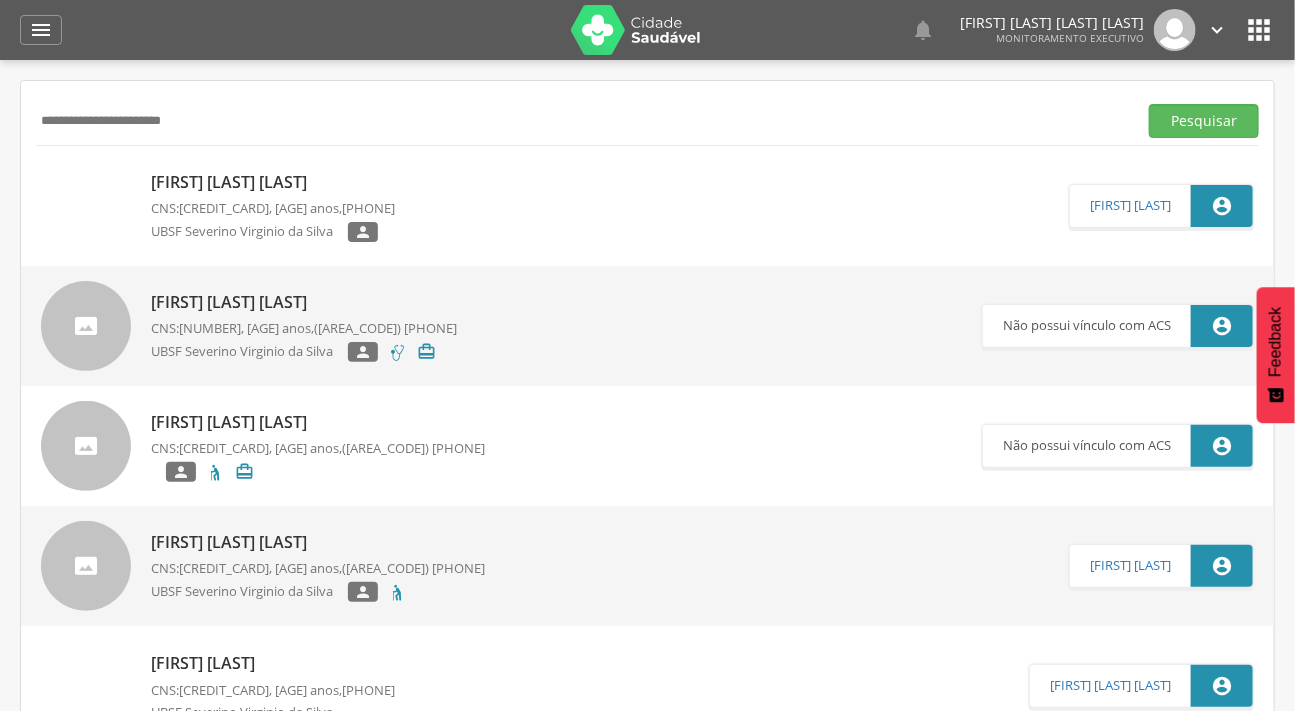 type on "**********" 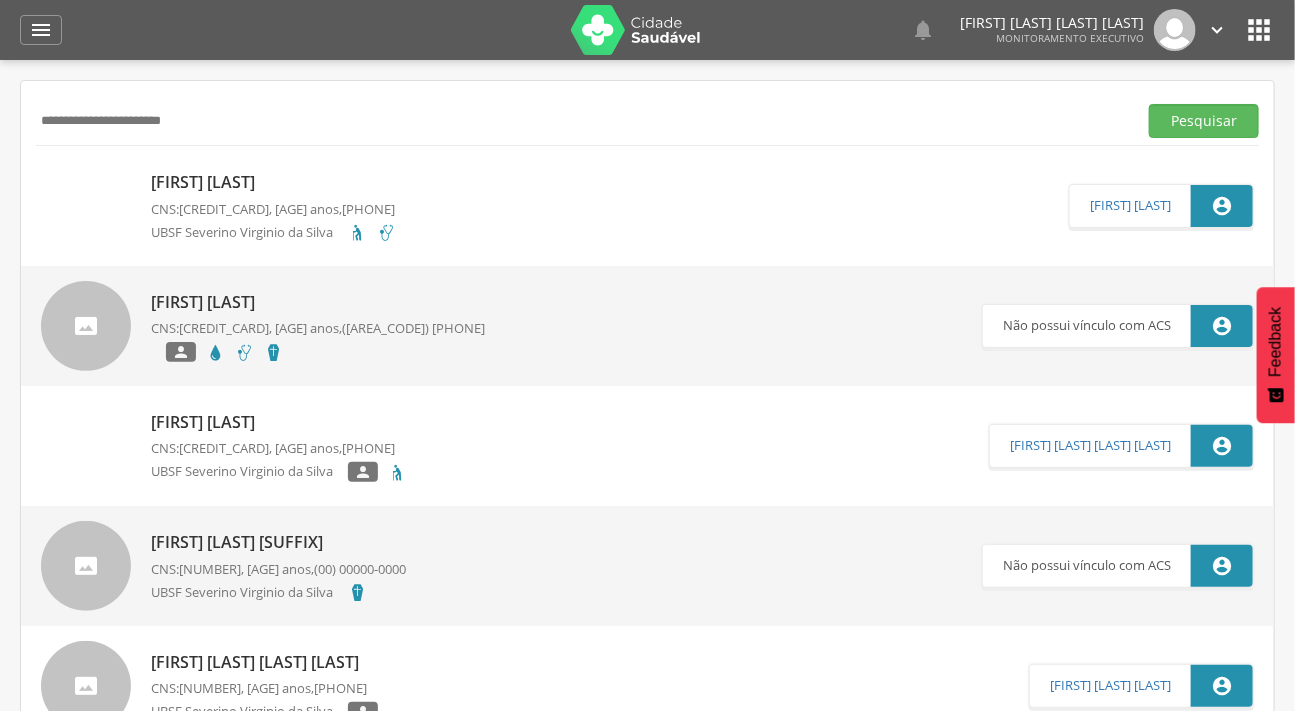 click at bounding box center (41, 172) 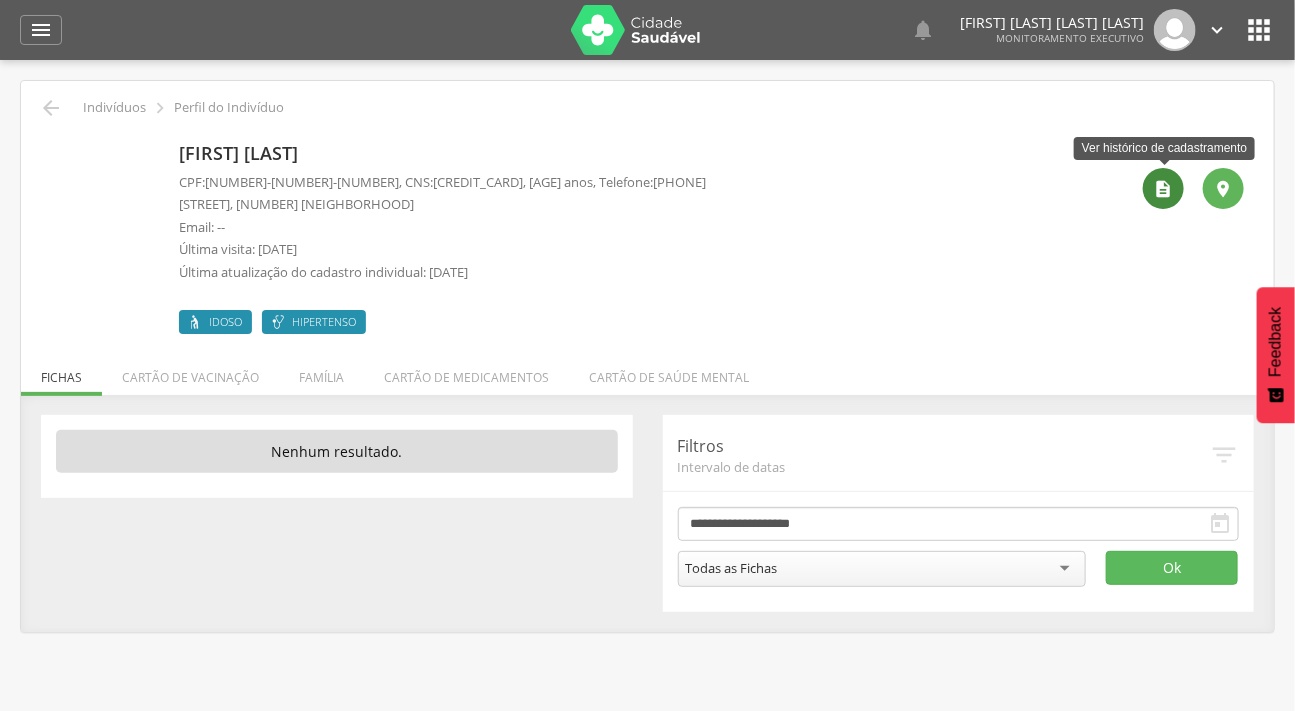 click on "" at bounding box center (1164, 189) 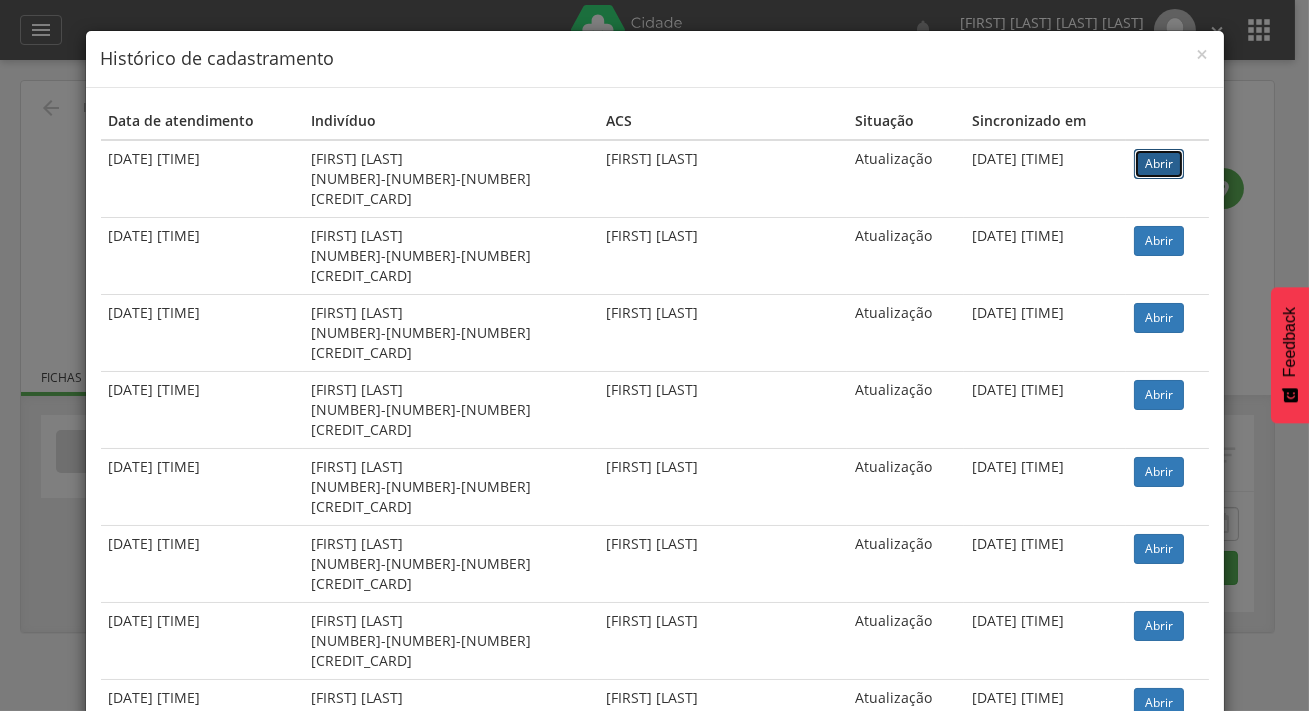 click on "Abrir" at bounding box center [1159, 164] 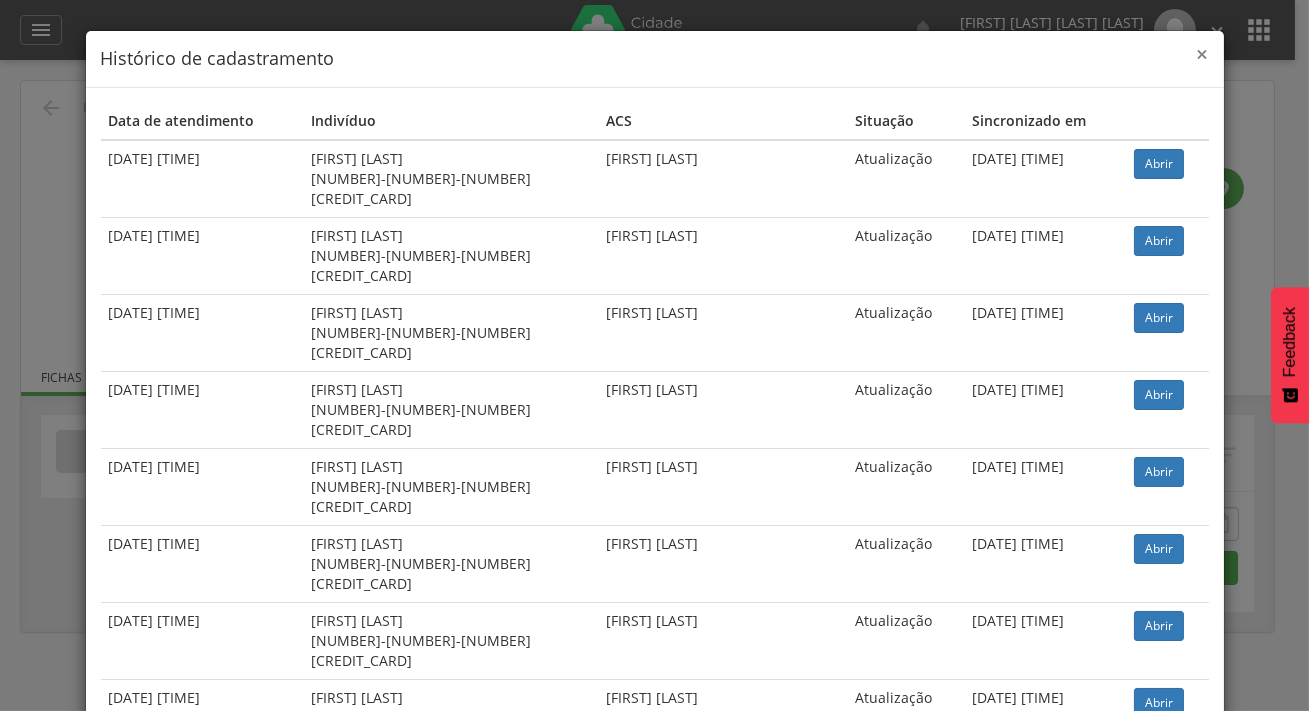 click on "×" at bounding box center [1203, 54] 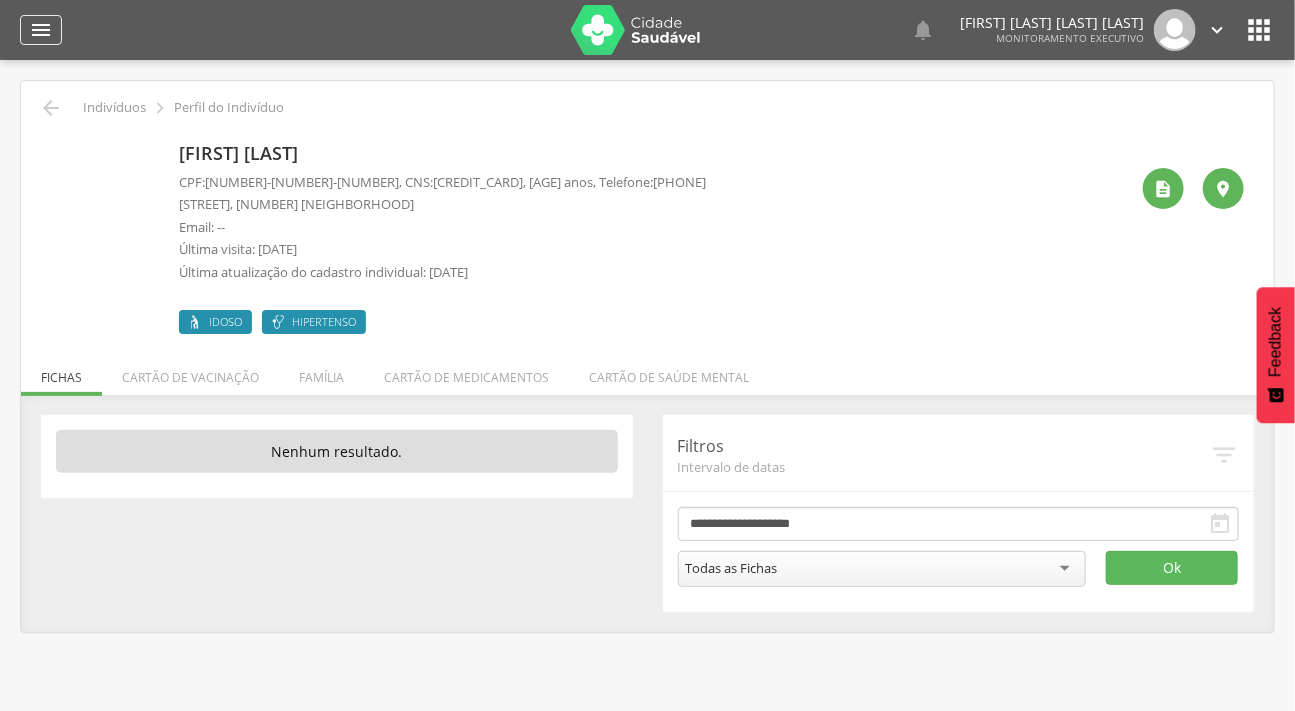 click on "" at bounding box center [41, 30] 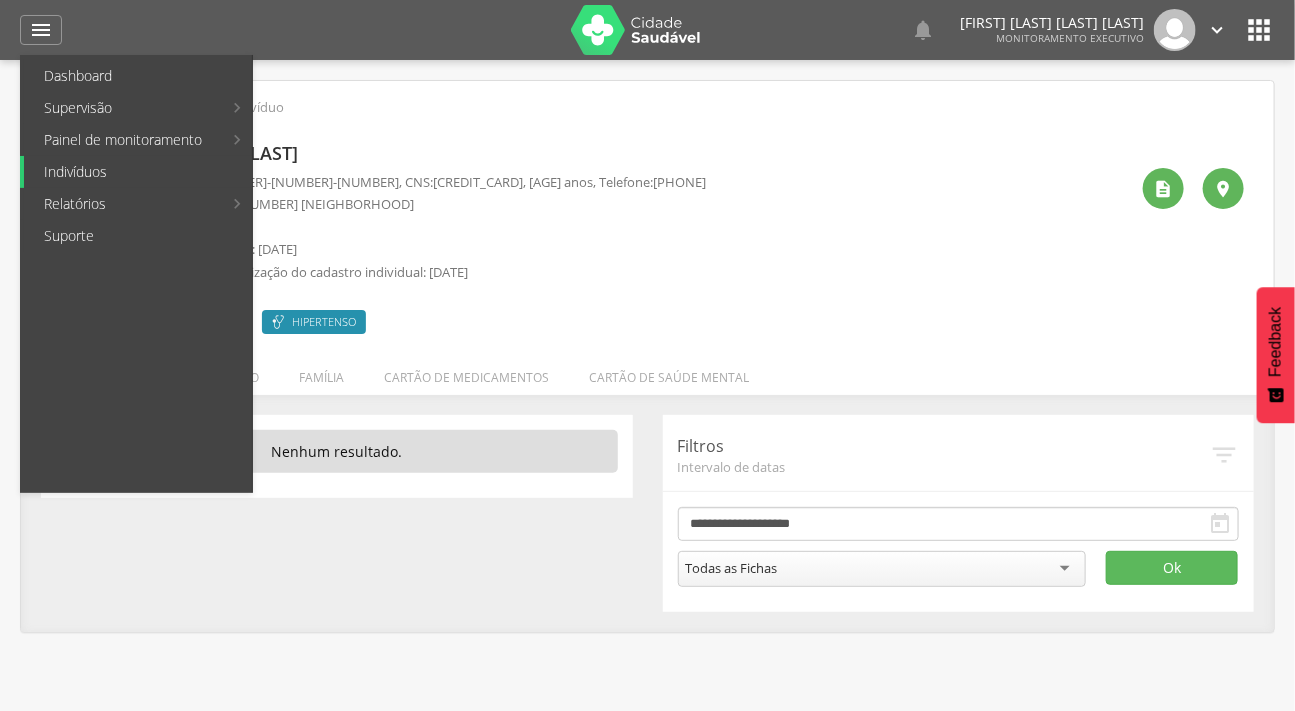 click on "Indivíduos" at bounding box center [138, 172] 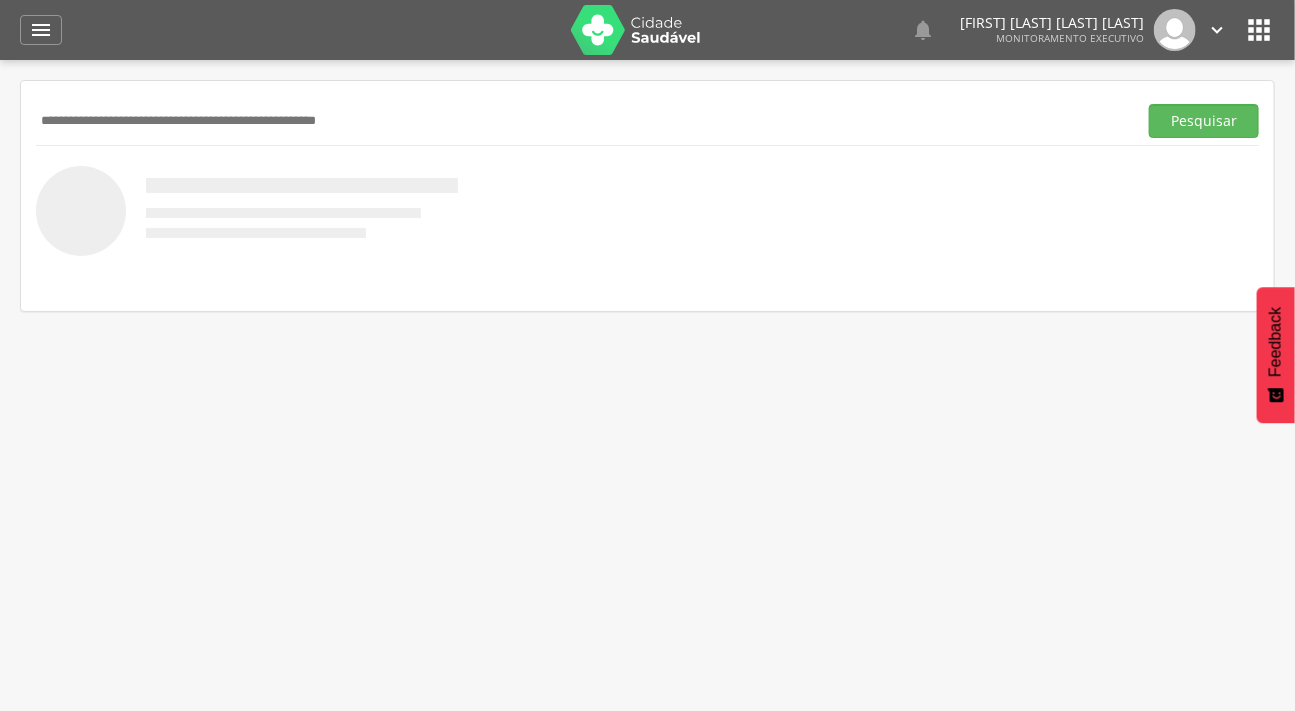 click at bounding box center [582, 121] 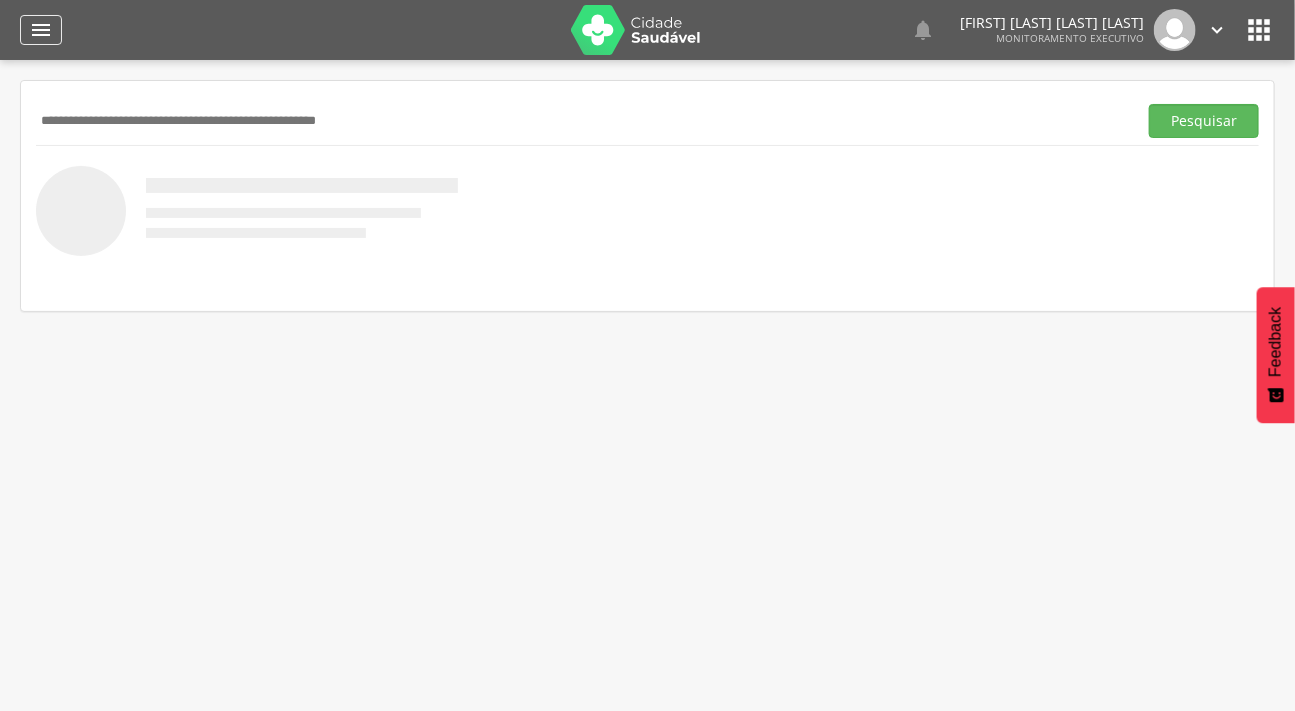 click on "" at bounding box center [41, 30] 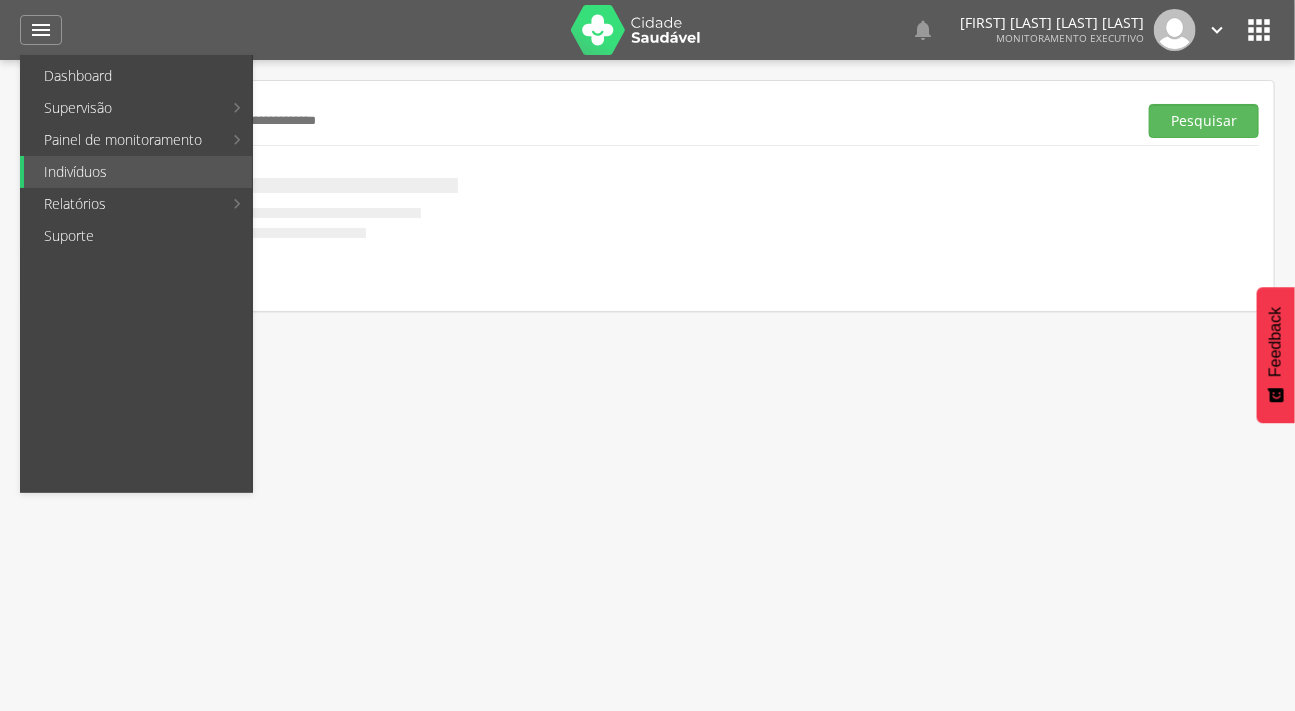 click on "Pesquisar" at bounding box center (647, 120) 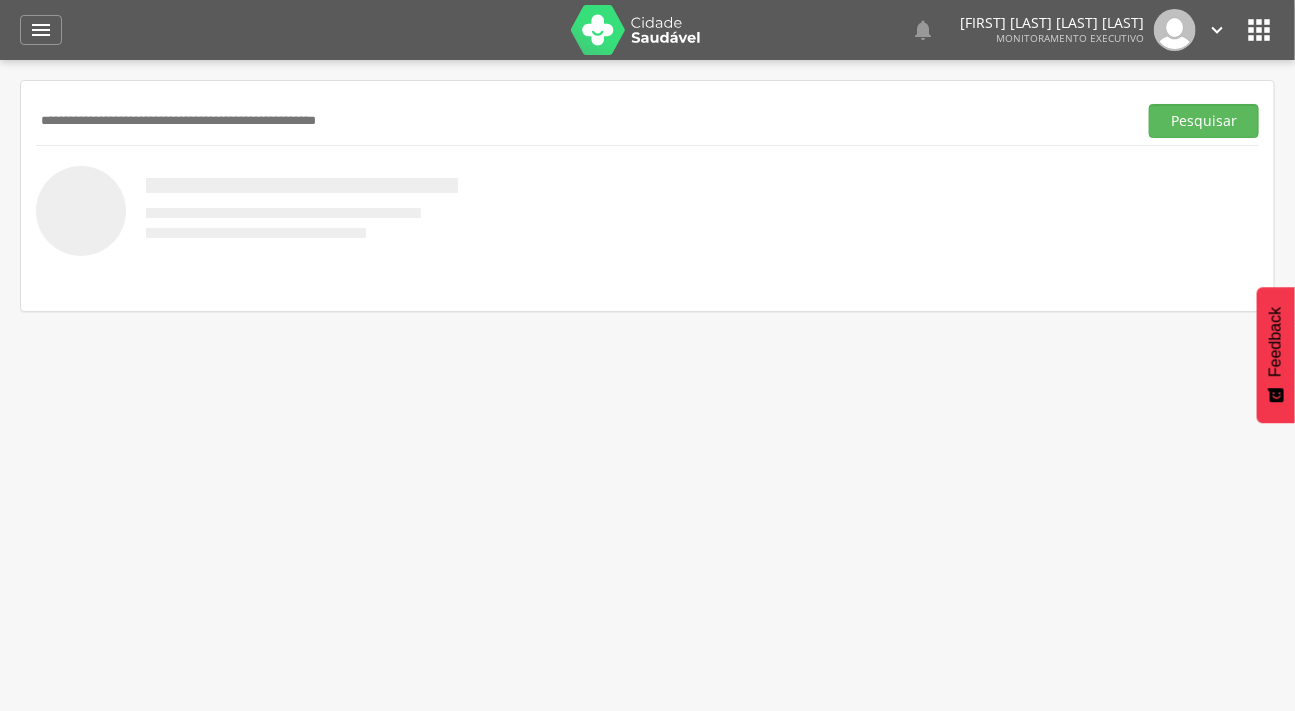 click on "Pesquisar" at bounding box center (647, 120) 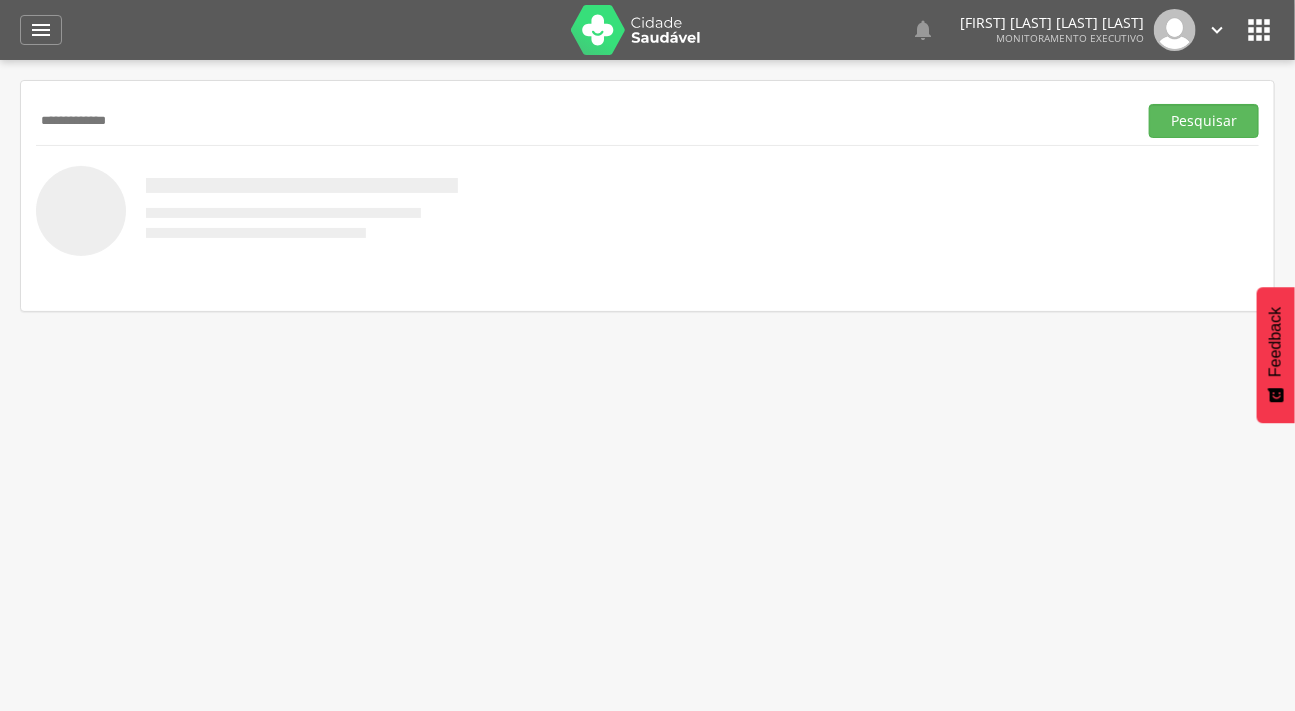 type on "**********" 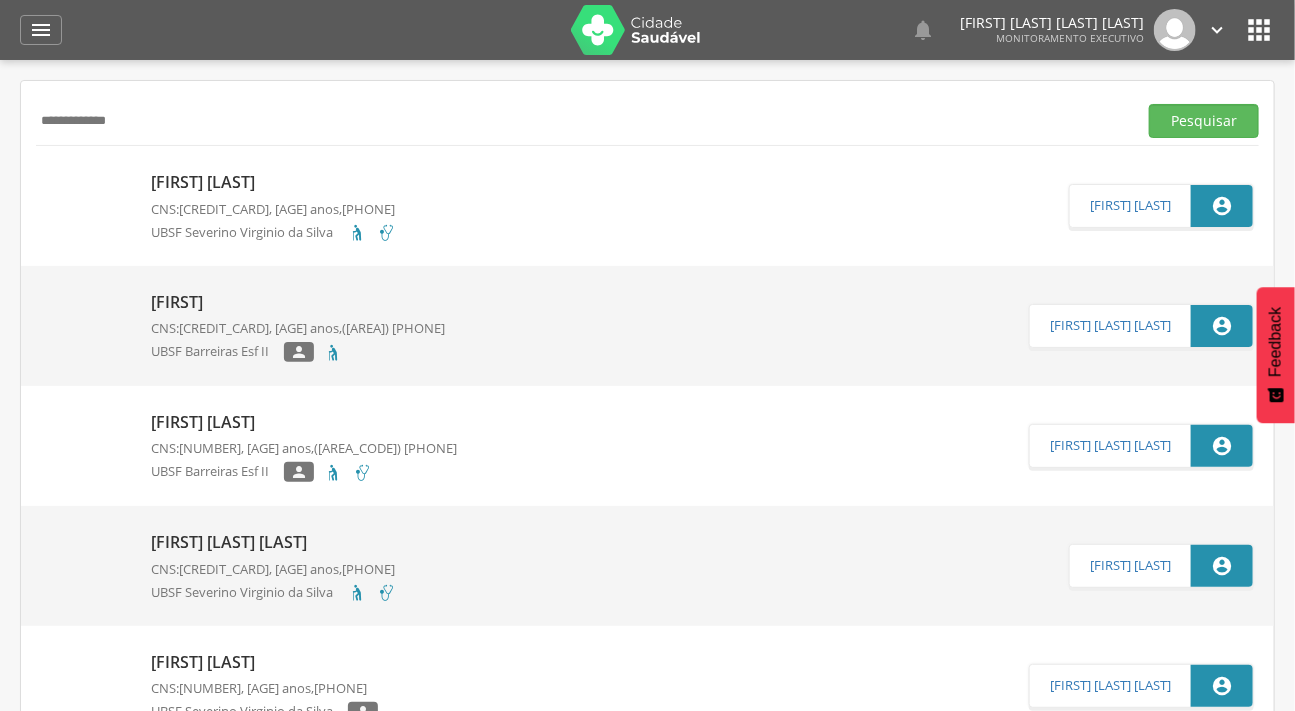 click at bounding box center [41, 172] 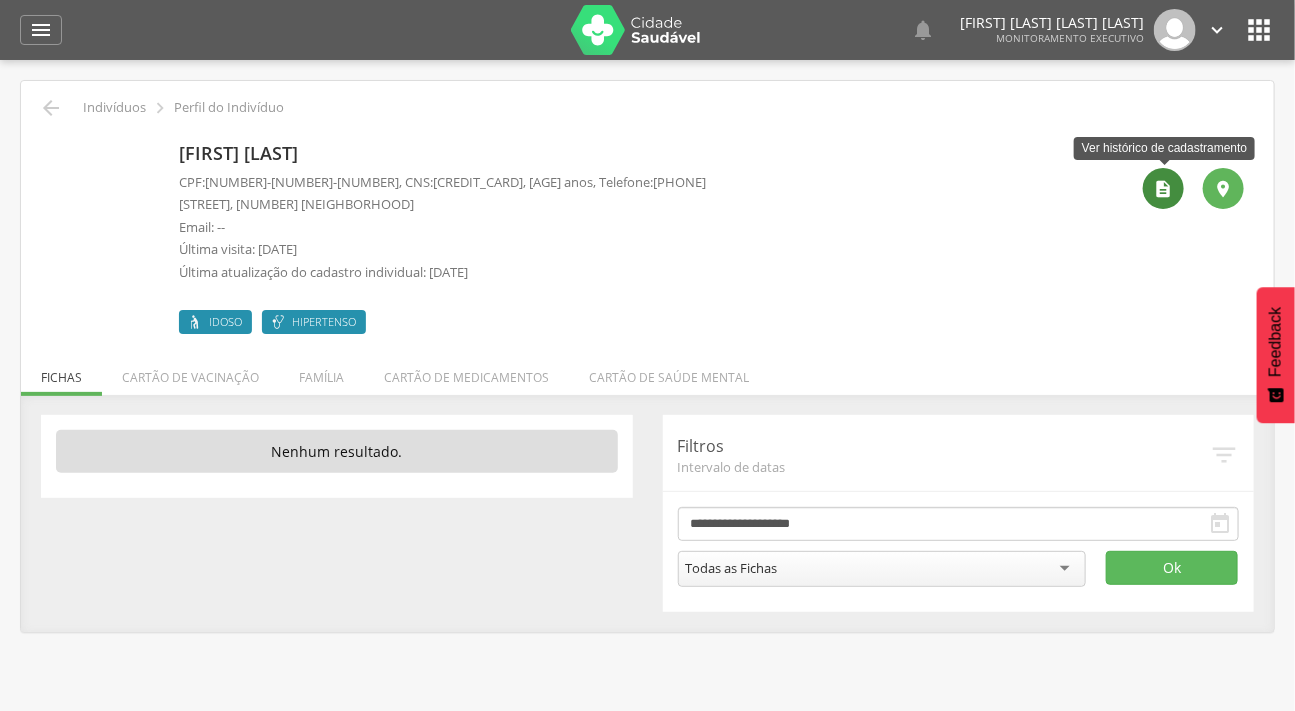 click on "" at bounding box center (1164, 189) 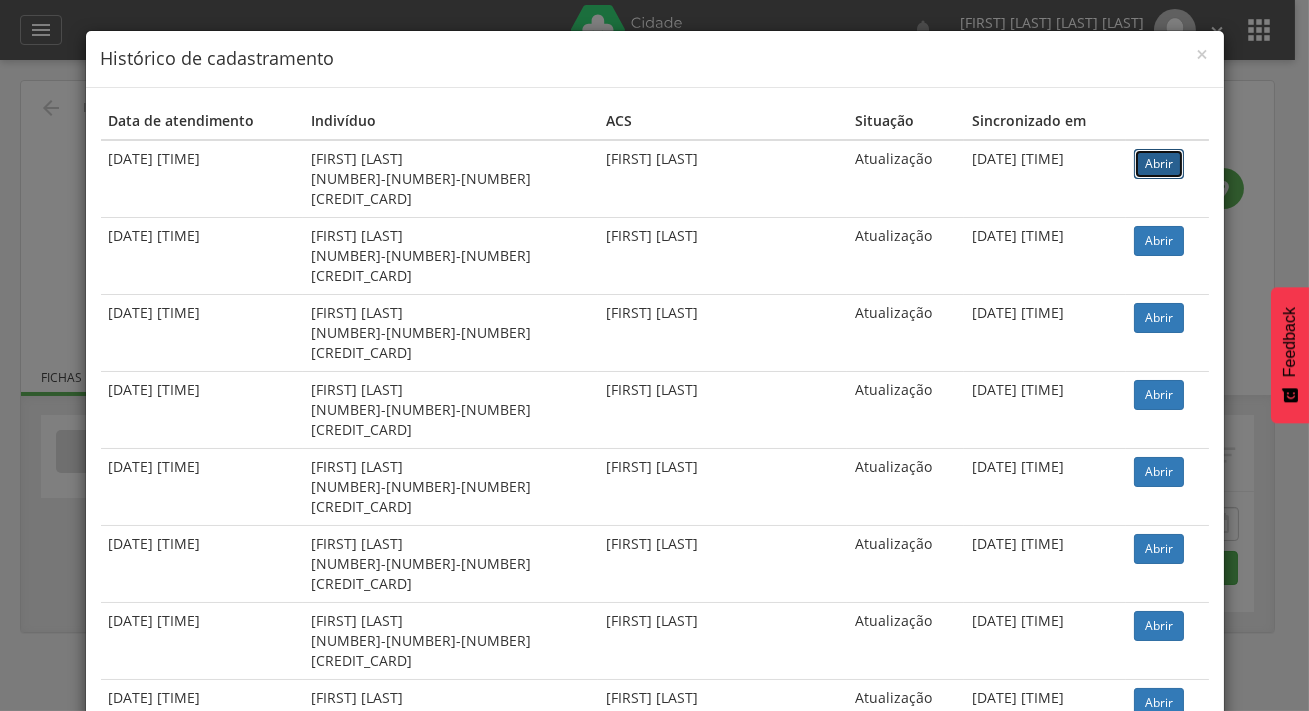 click on "Abrir" at bounding box center [1159, 164] 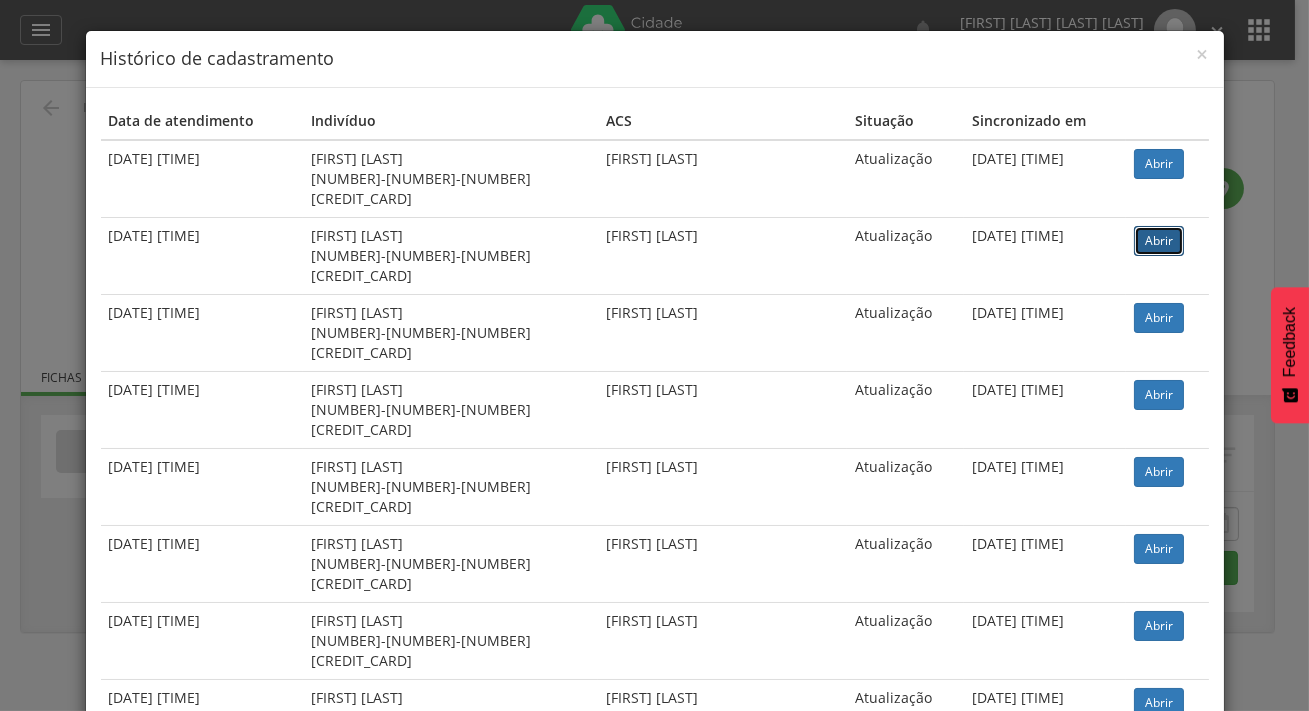 click on "Abrir" at bounding box center (1159, 241) 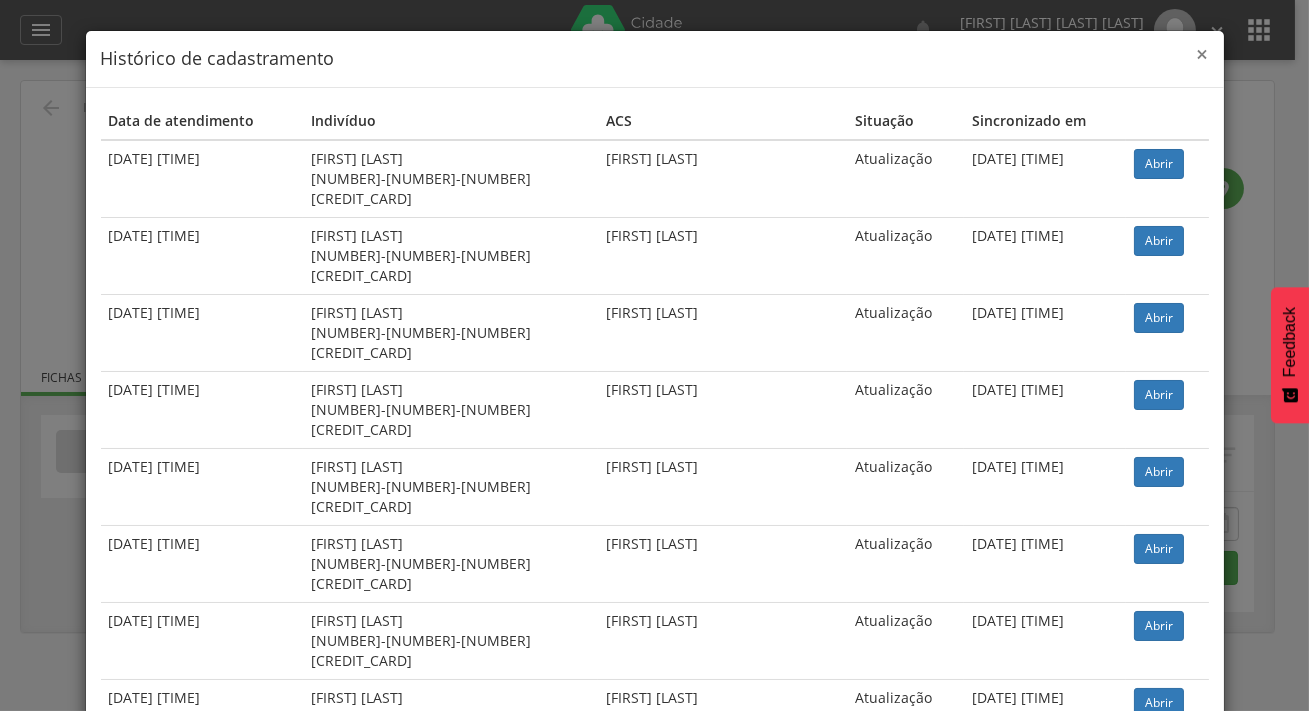 click on "×" at bounding box center [1203, 54] 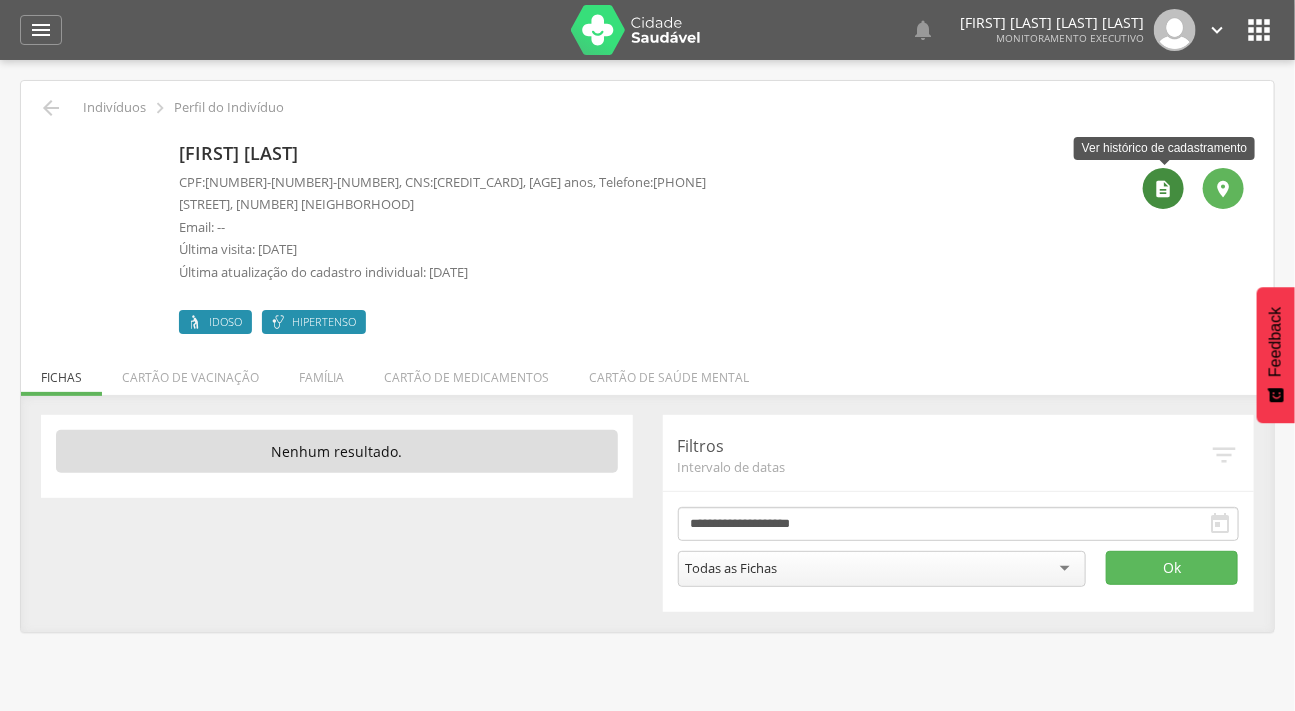 click on "" at bounding box center [1164, 189] 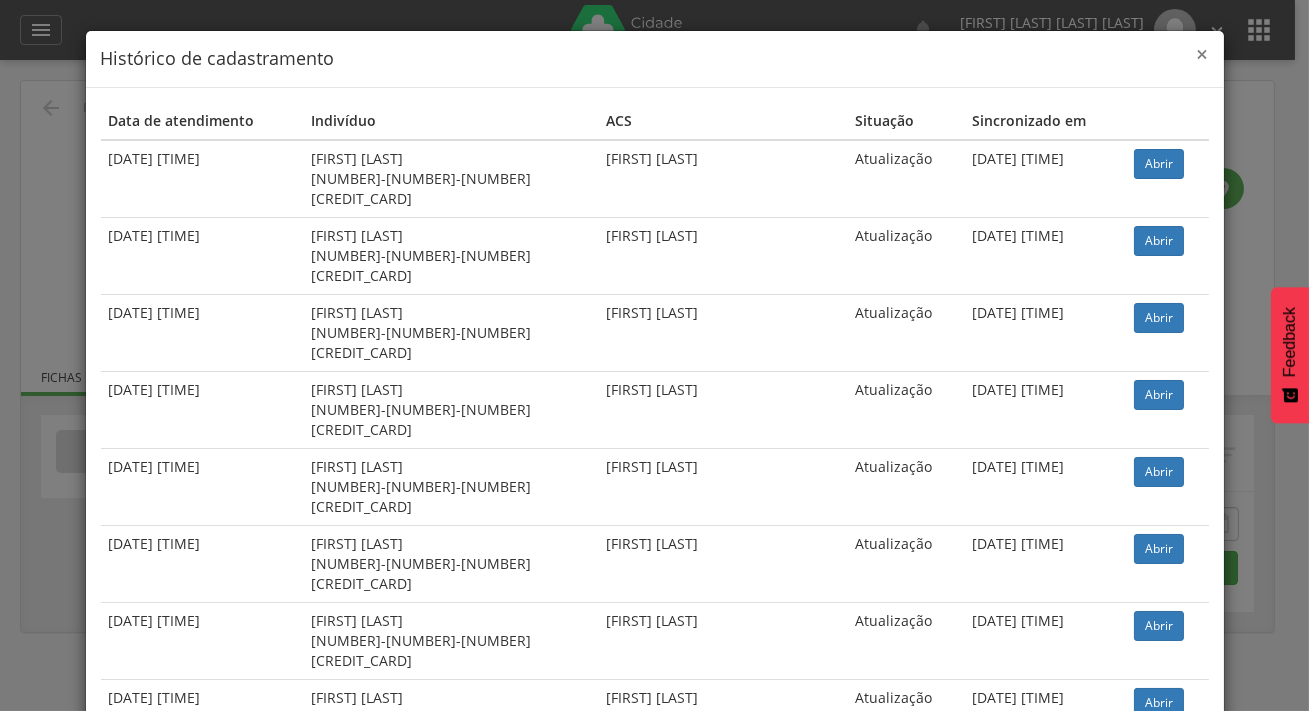 click on "×" at bounding box center [1203, 54] 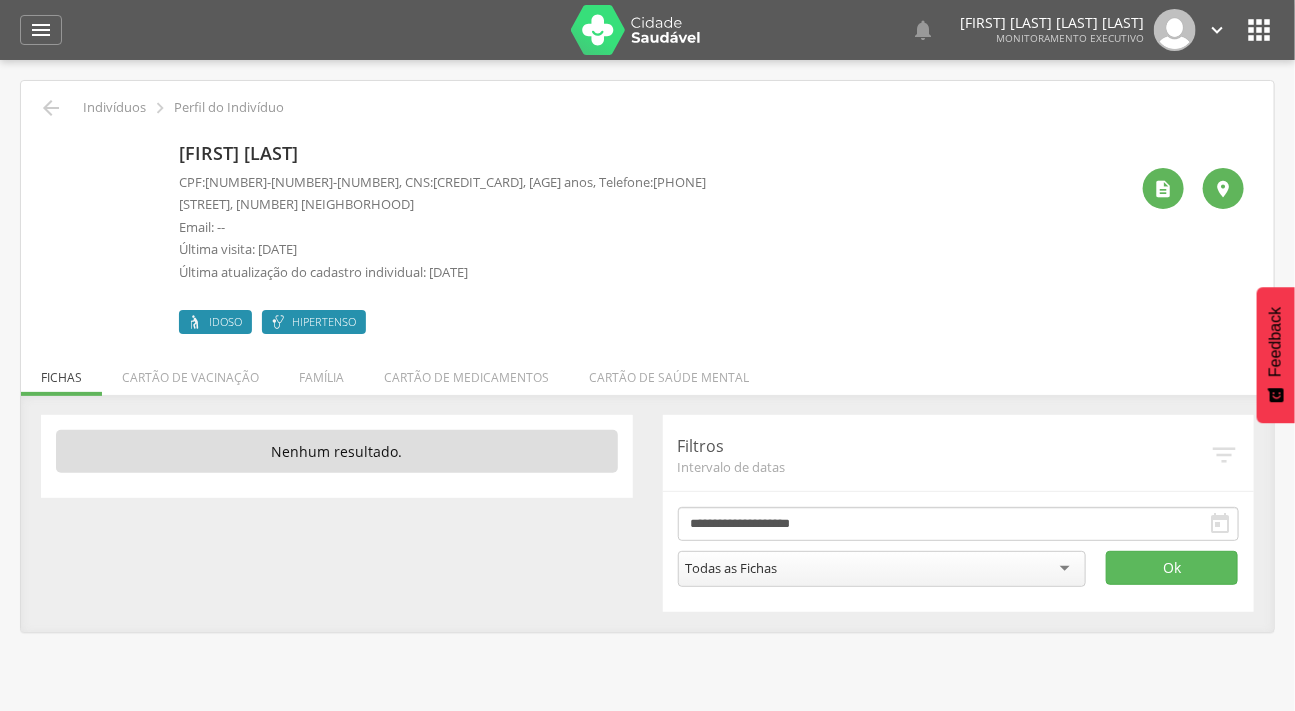 click on "" at bounding box center [160, 108] 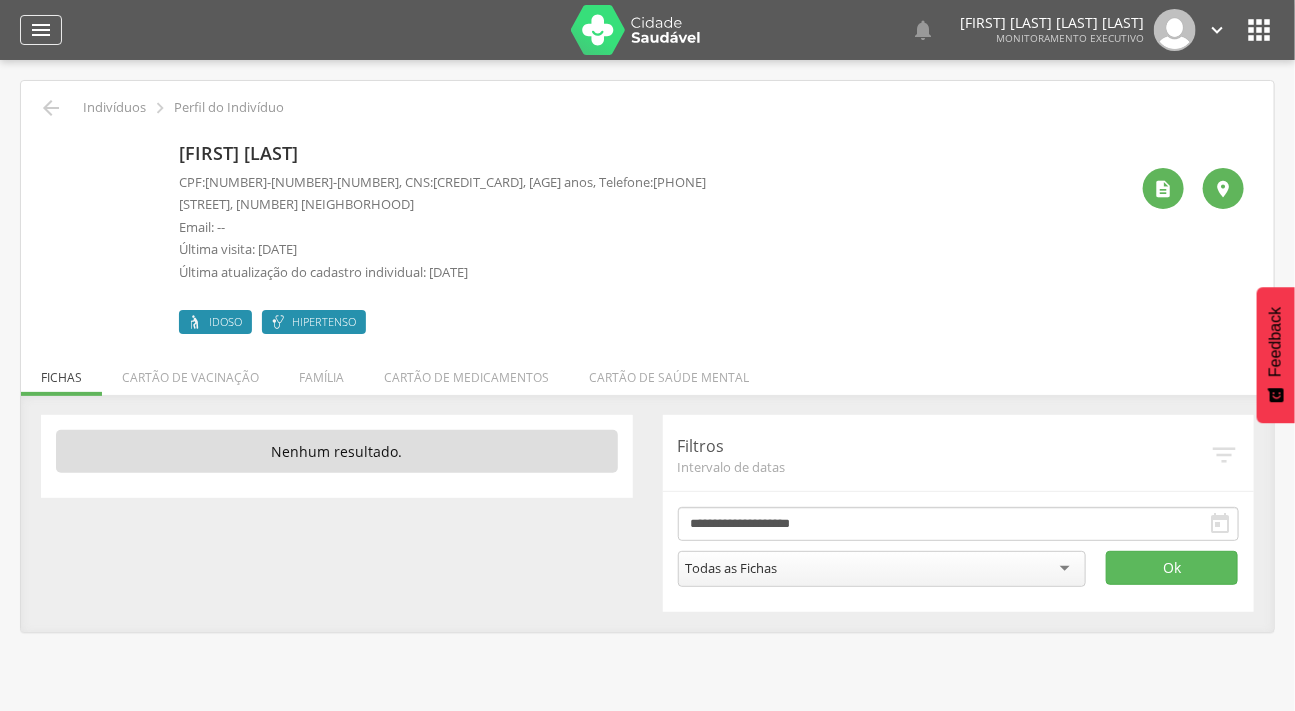 click on "" at bounding box center (41, 30) 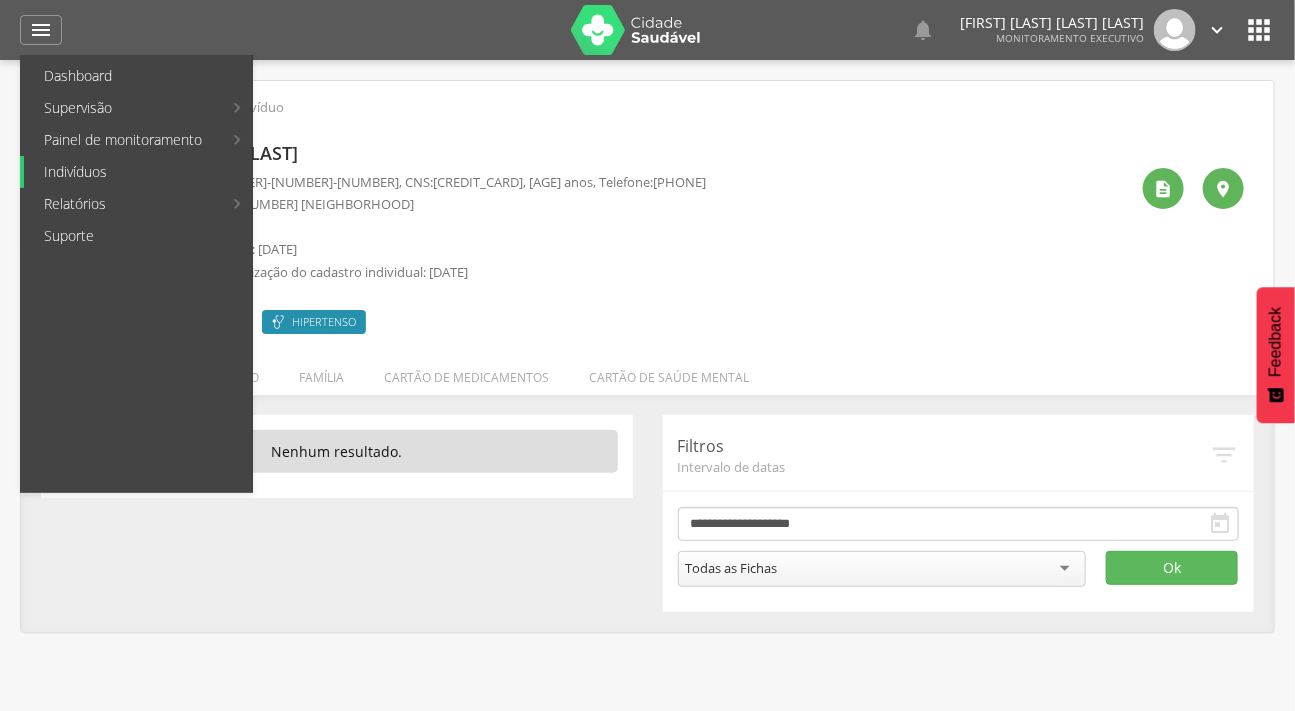 click on "Indivíduos" at bounding box center [138, 172] 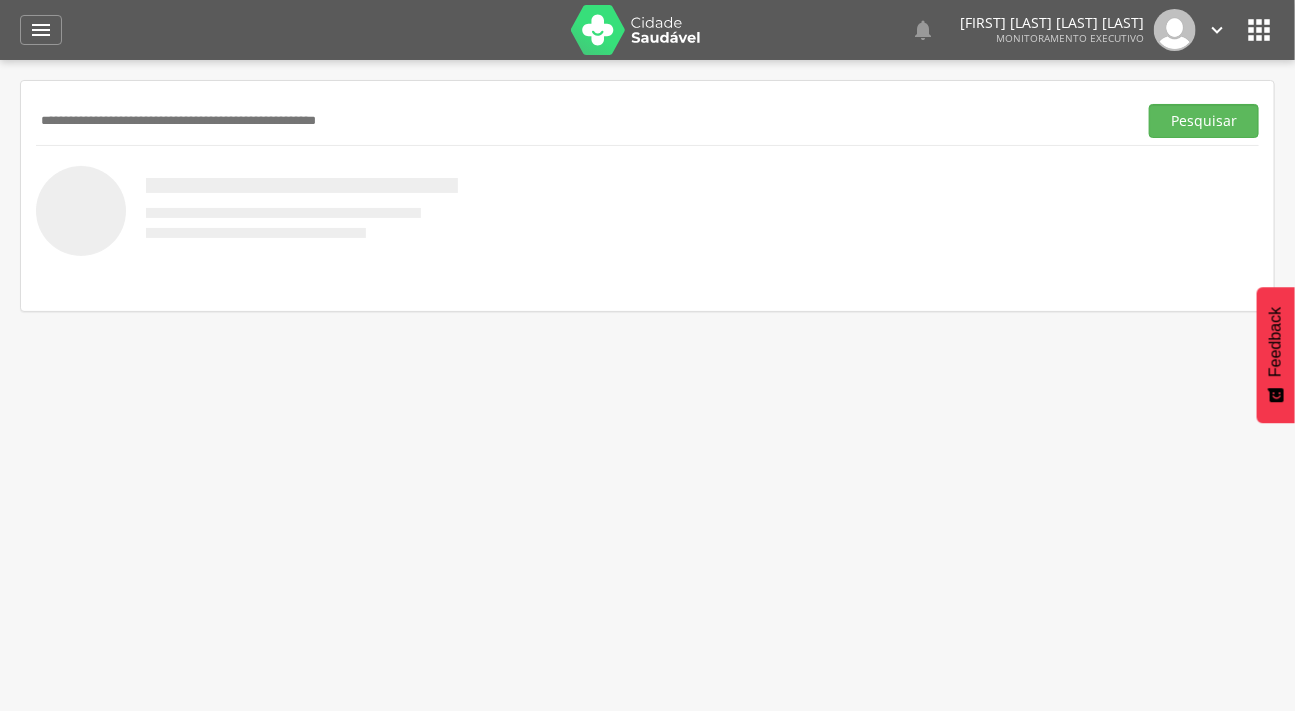 click at bounding box center (582, 121) 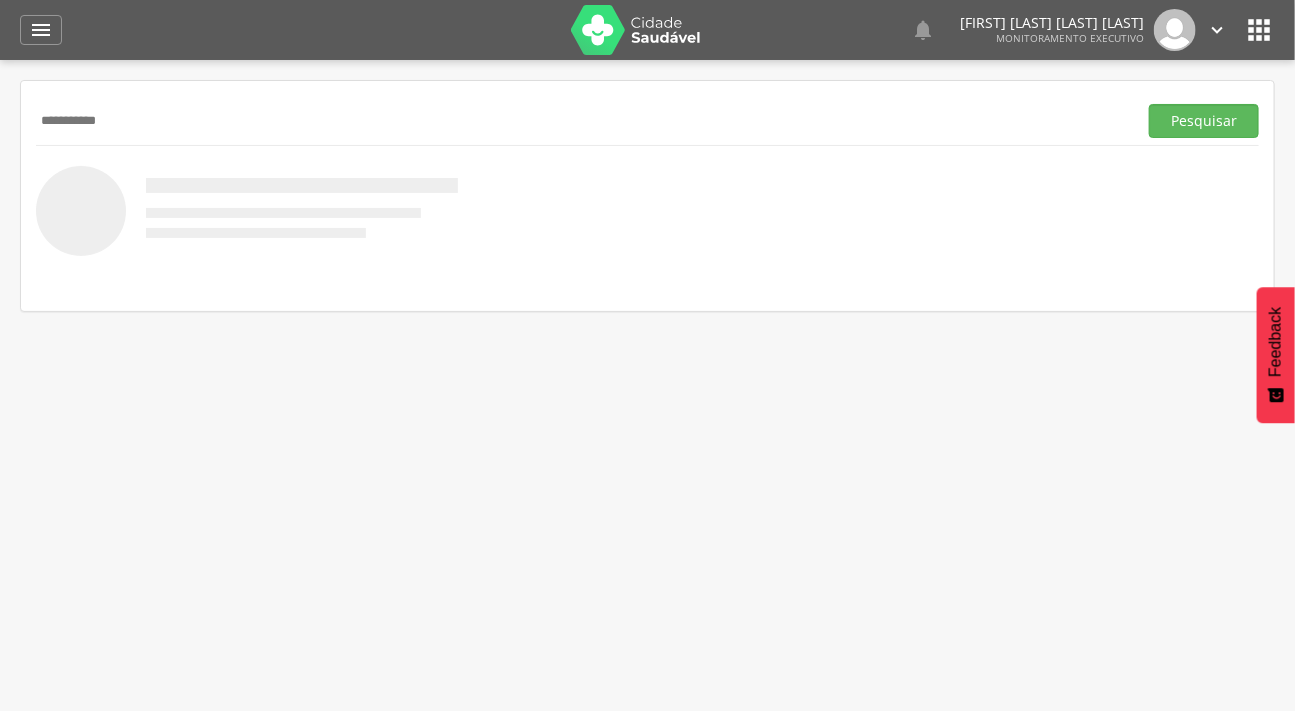 type on "**********" 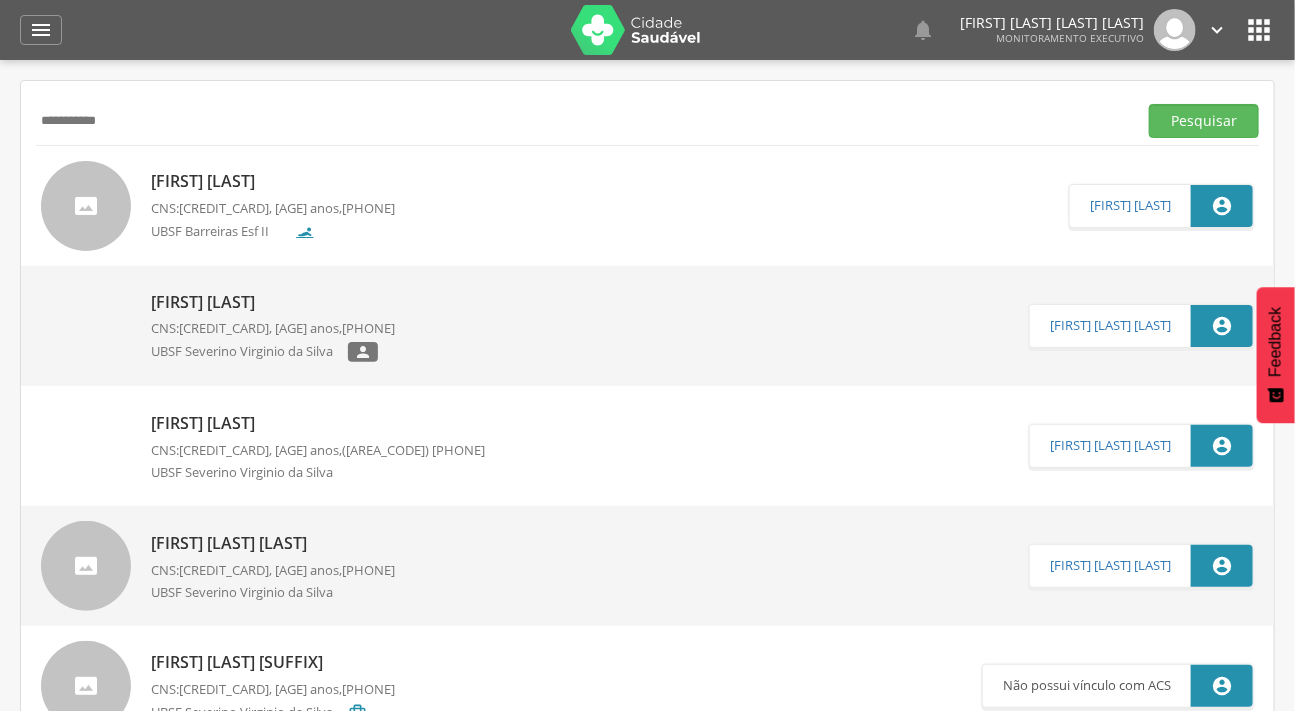click at bounding box center (86, 206) 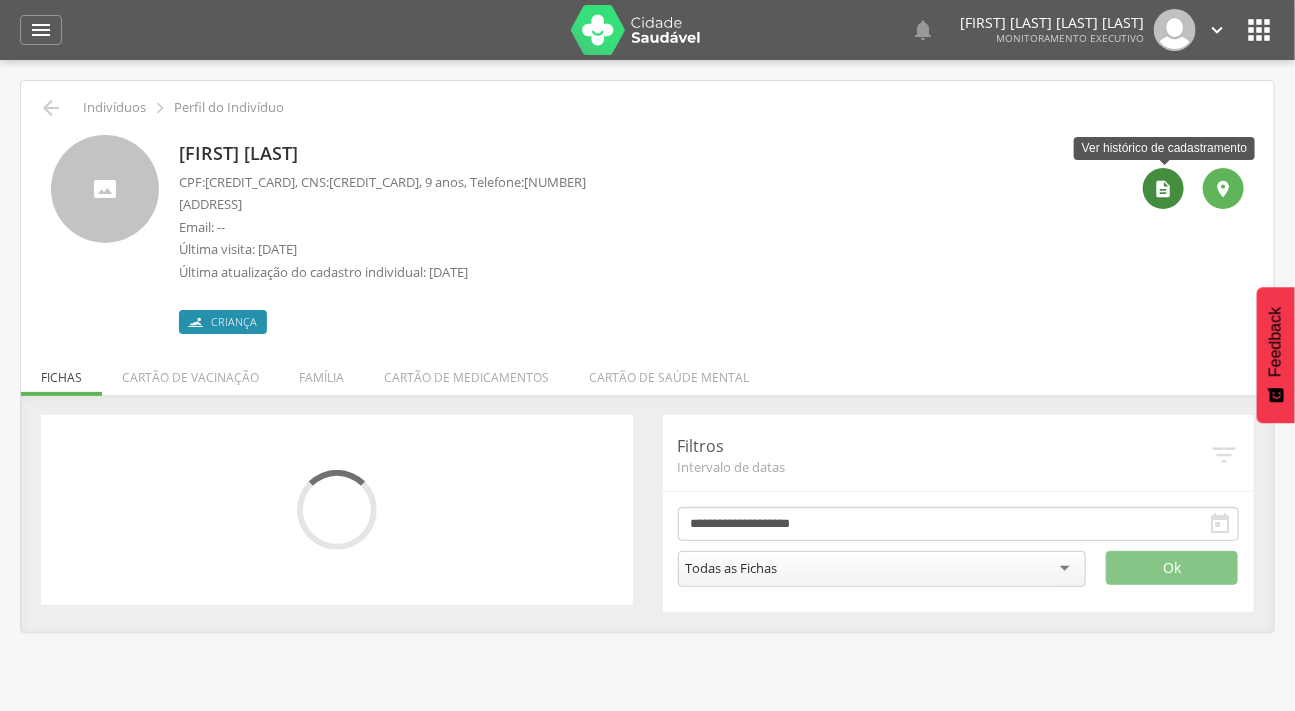 click on "" at bounding box center (1163, 188) 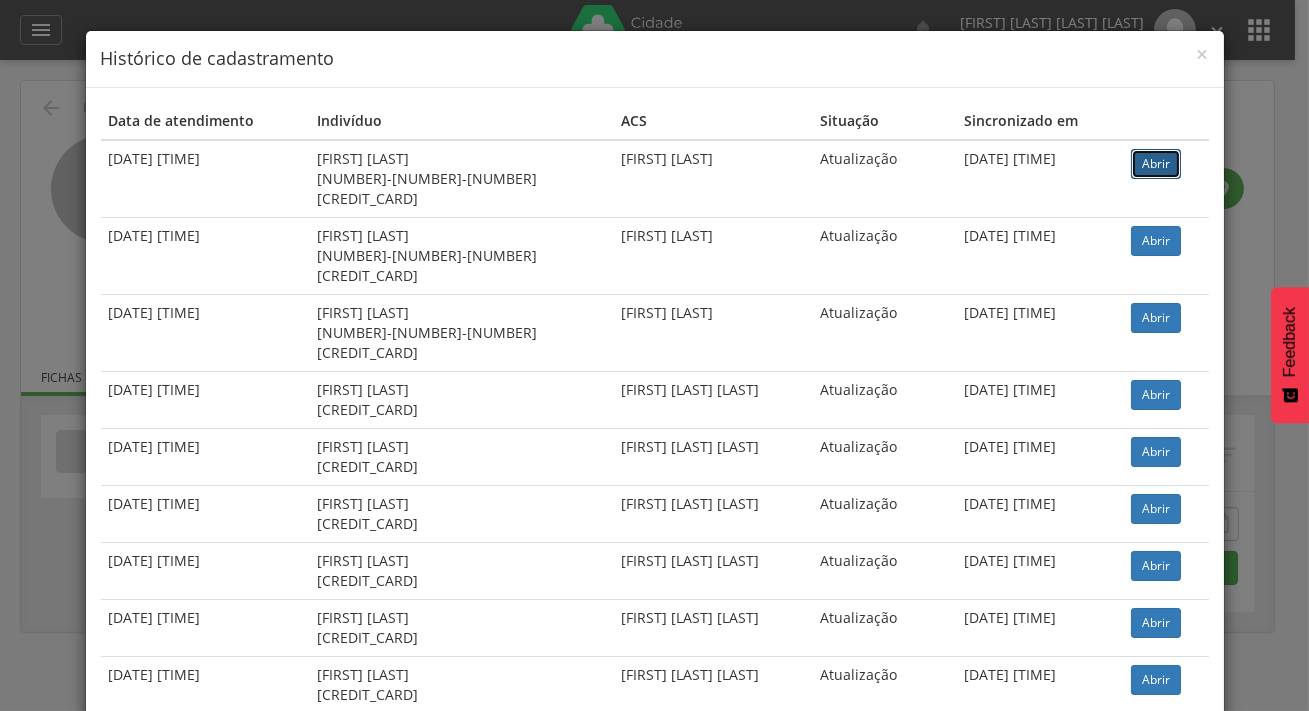 click on "Abrir" at bounding box center [1156, 164] 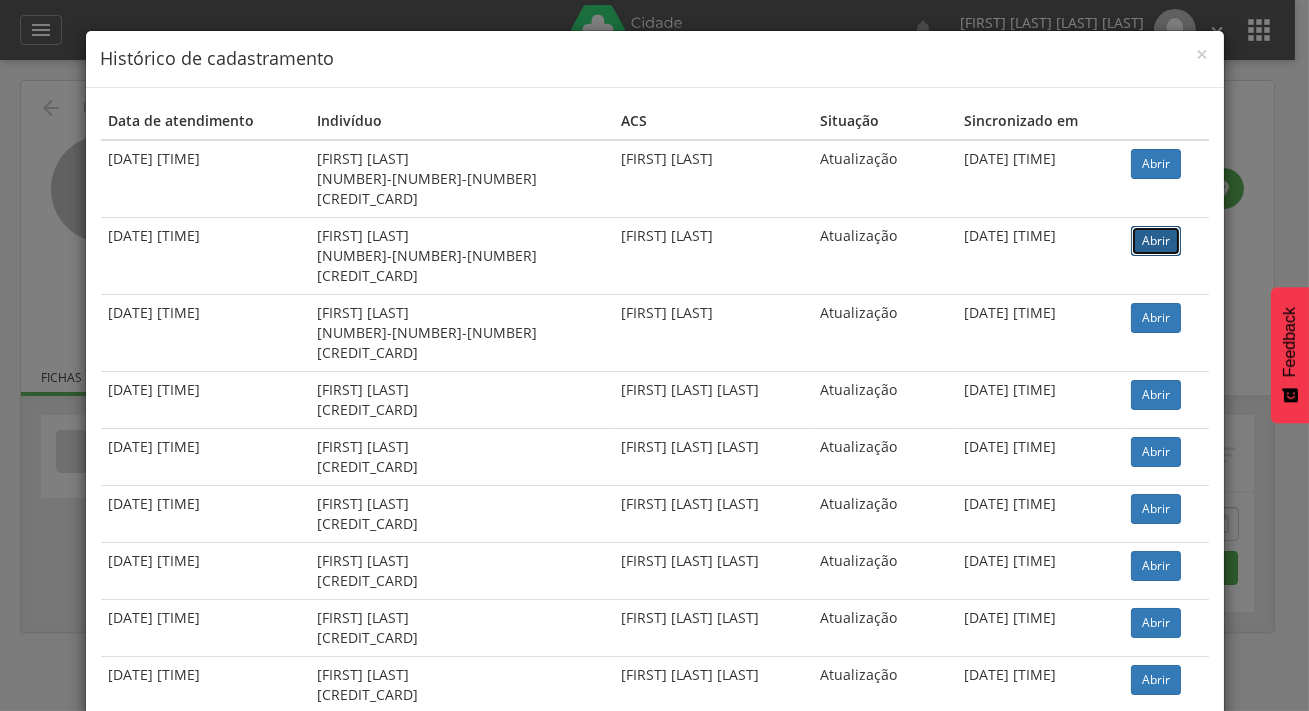 click on "Abrir" at bounding box center (1156, 241) 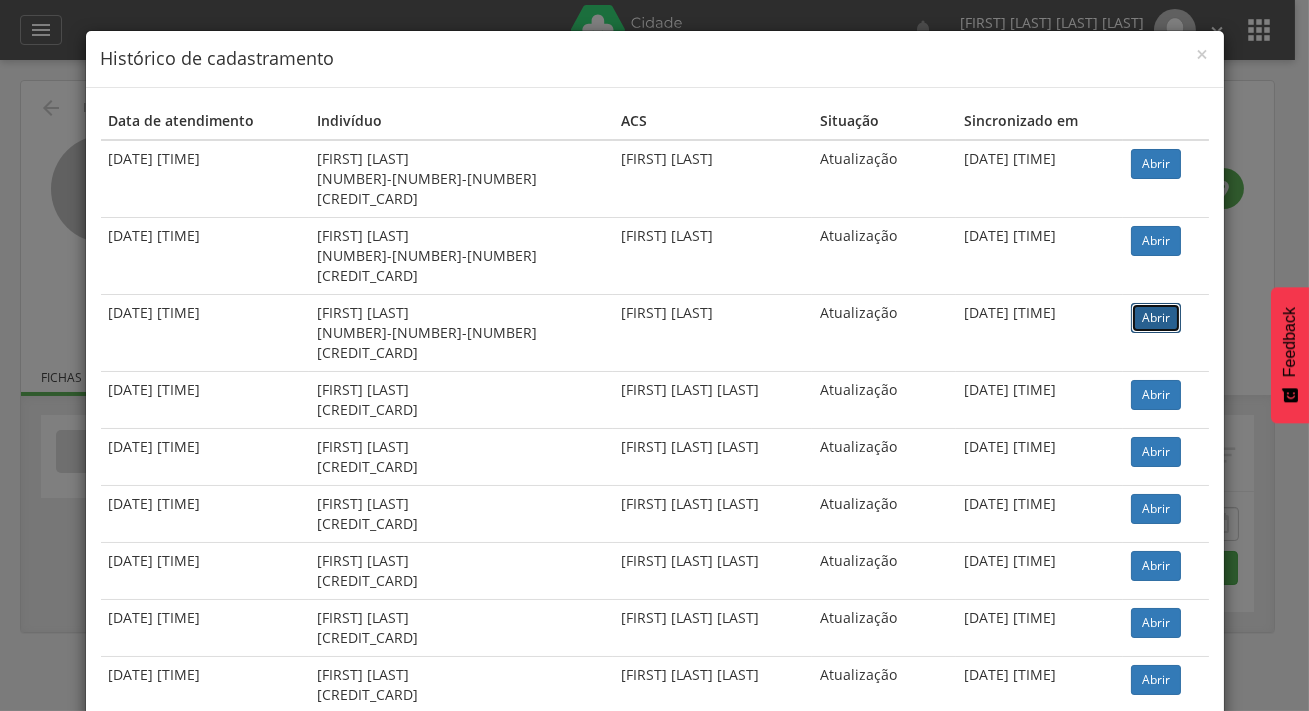 click on "Abrir" at bounding box center [1156, 318] 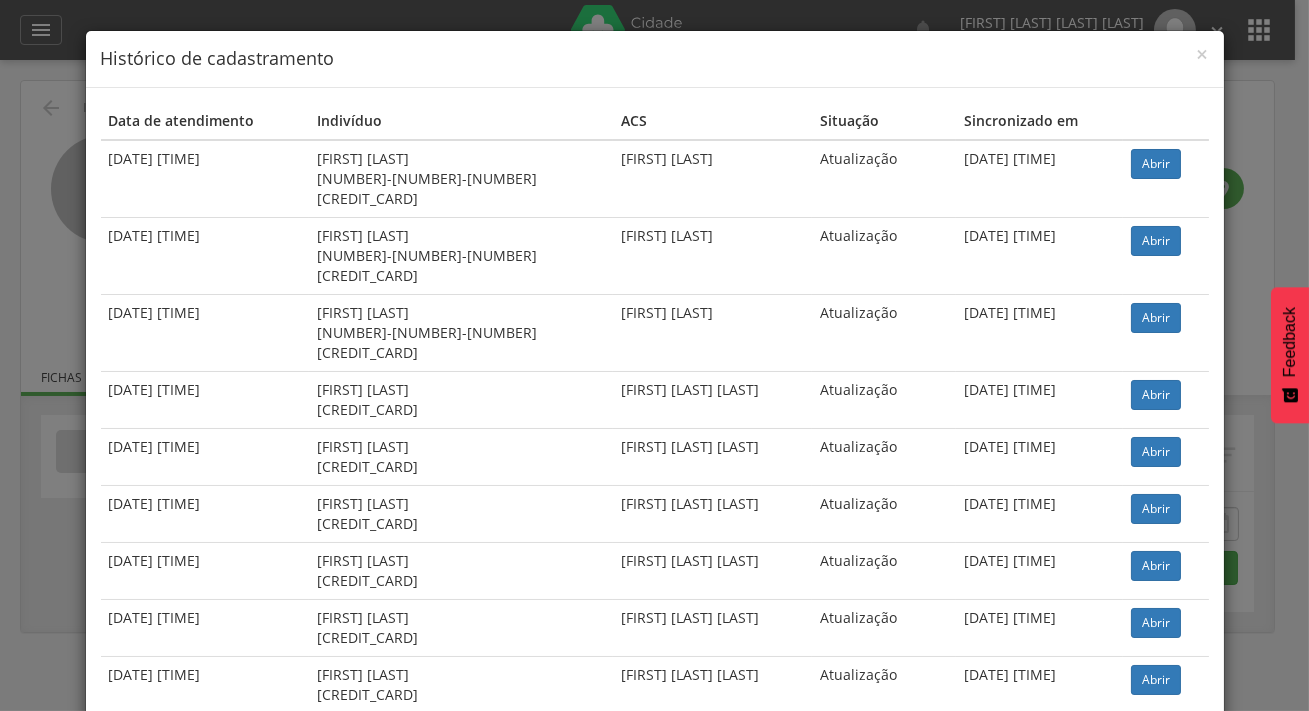 click on "17/06/2025 10:44" at bounding box center [205, 179] 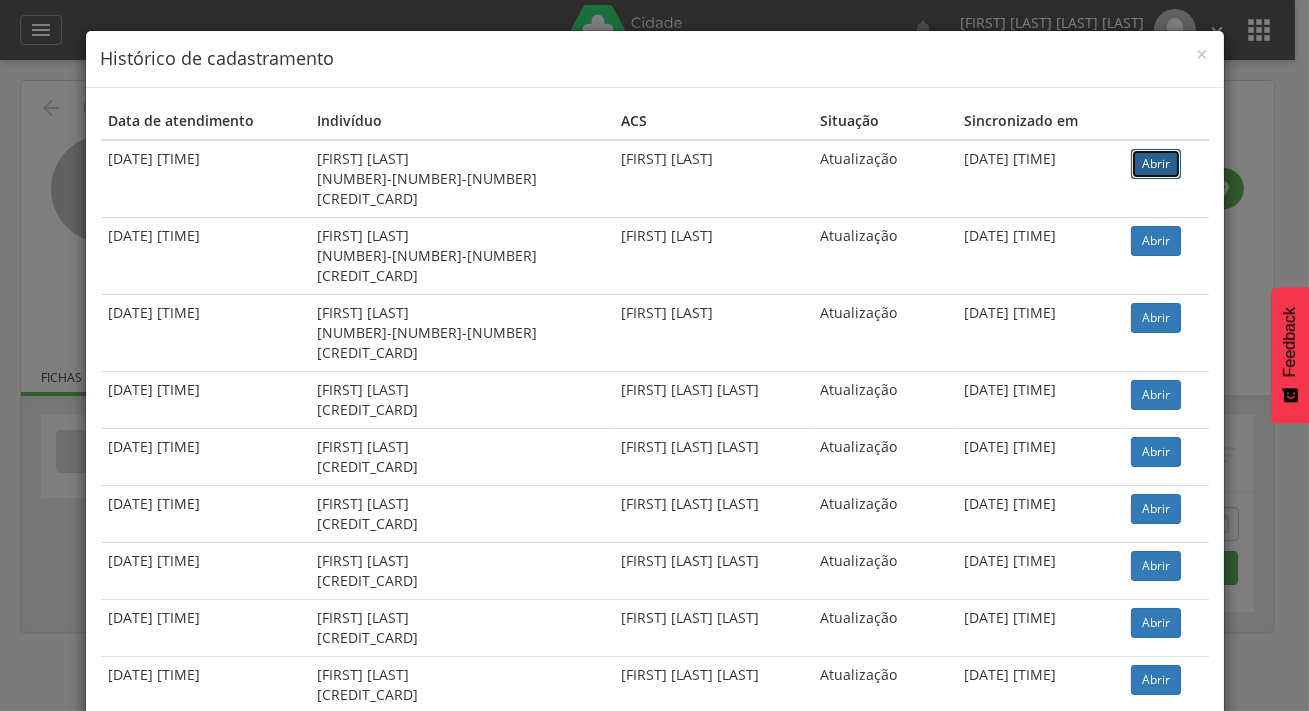 click on "Abrir" at bounding box center (1156, 164) 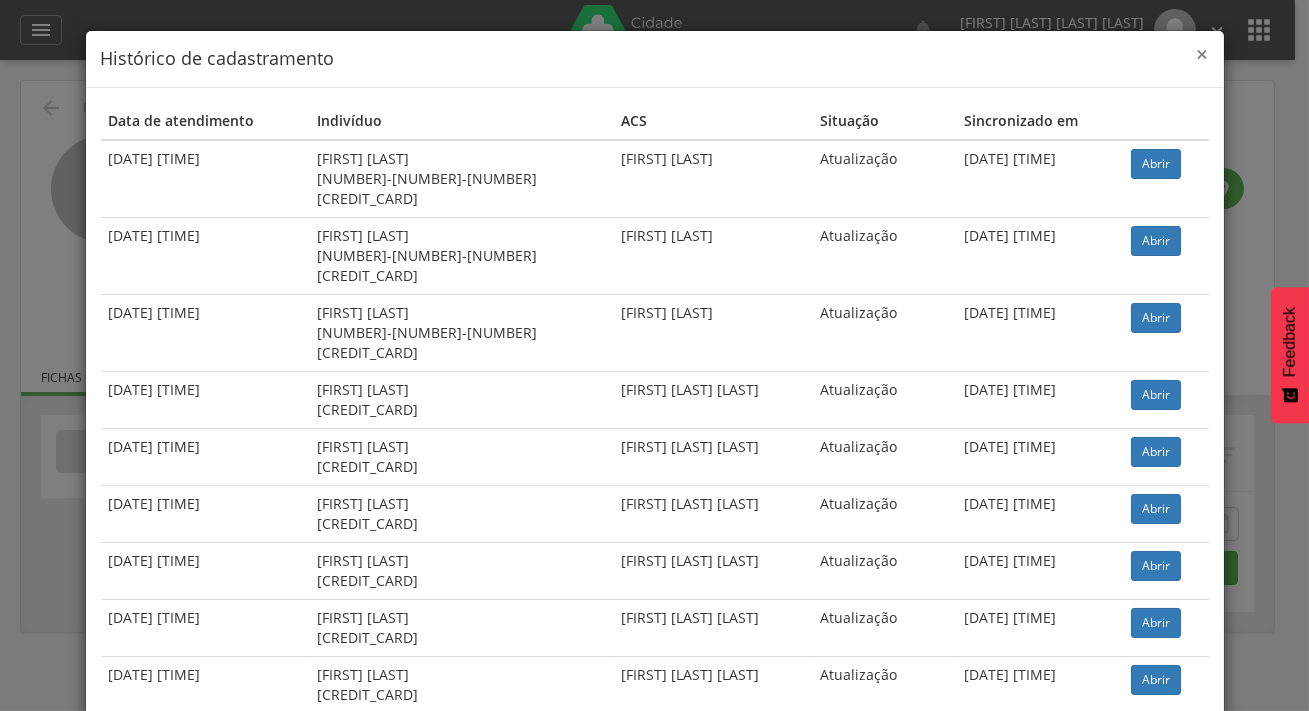 click on "×" at bounding box center (1203, 54) 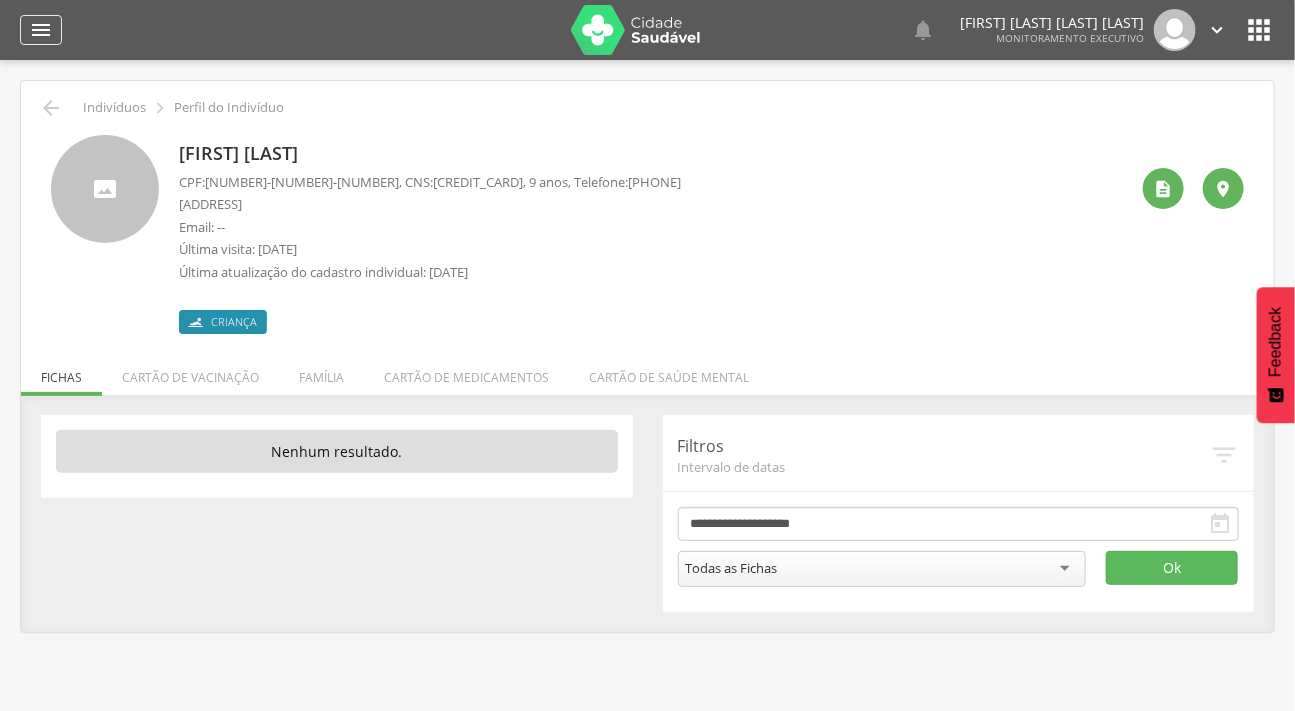 click on "" at bounding box center (41, 30) 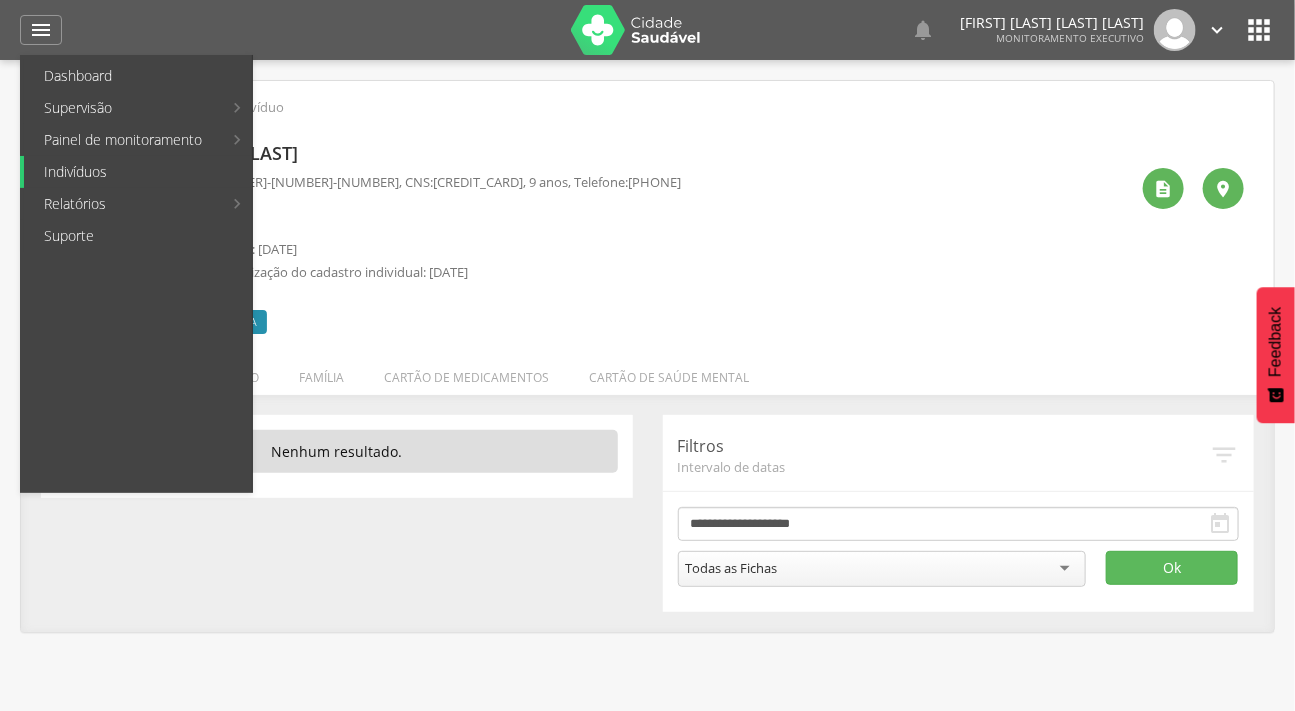 click on "Indivíduos" at bounding box center [138, 172] 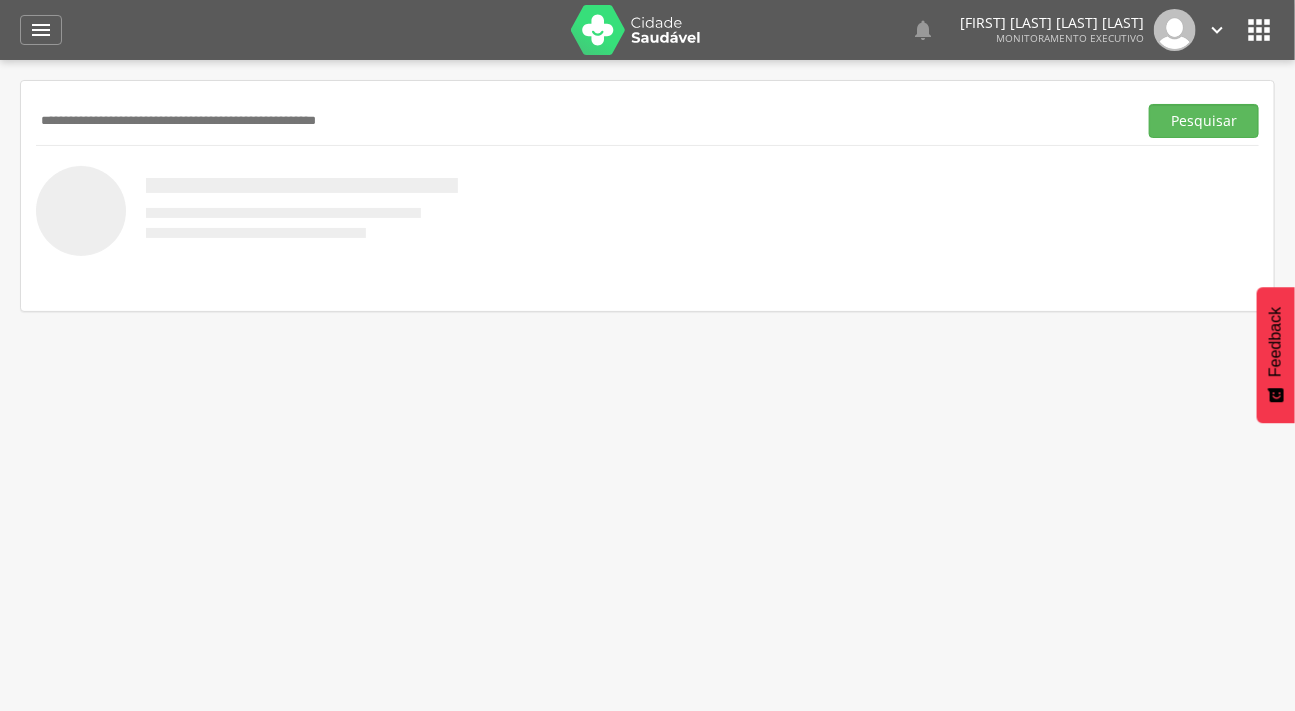click at bounding box center [582, 121] 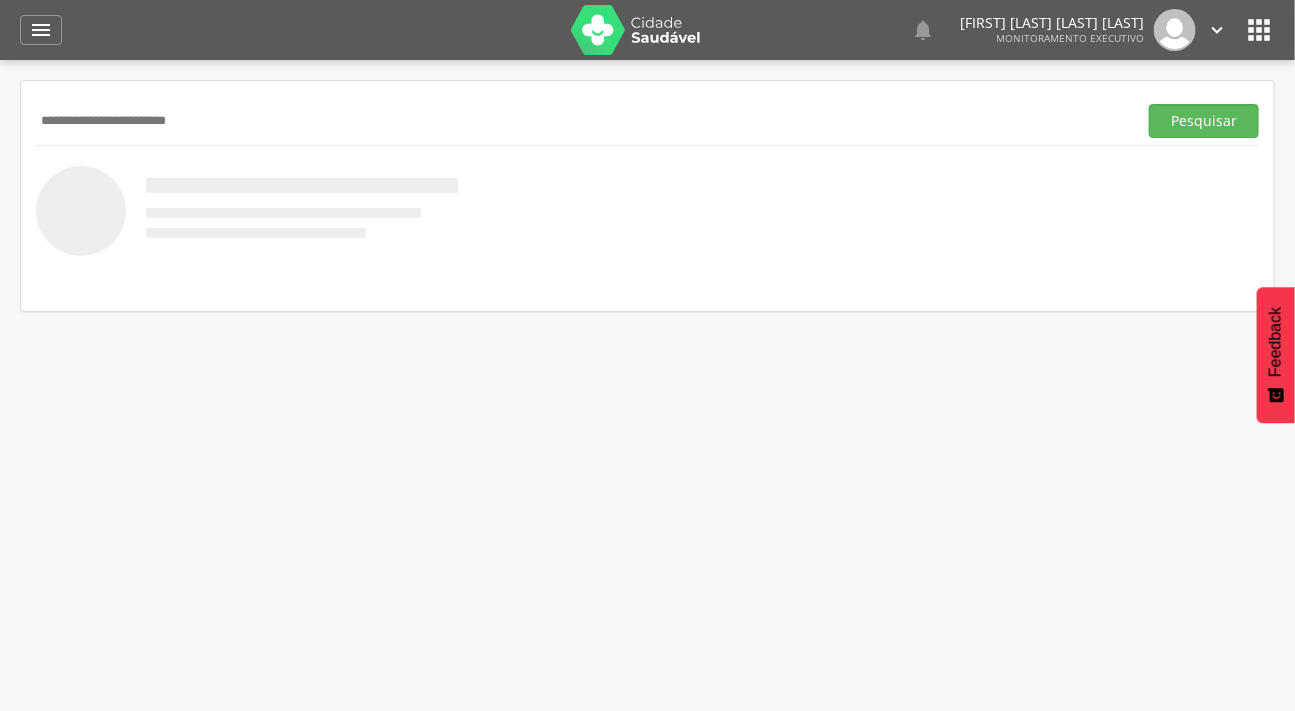 type on "**********" 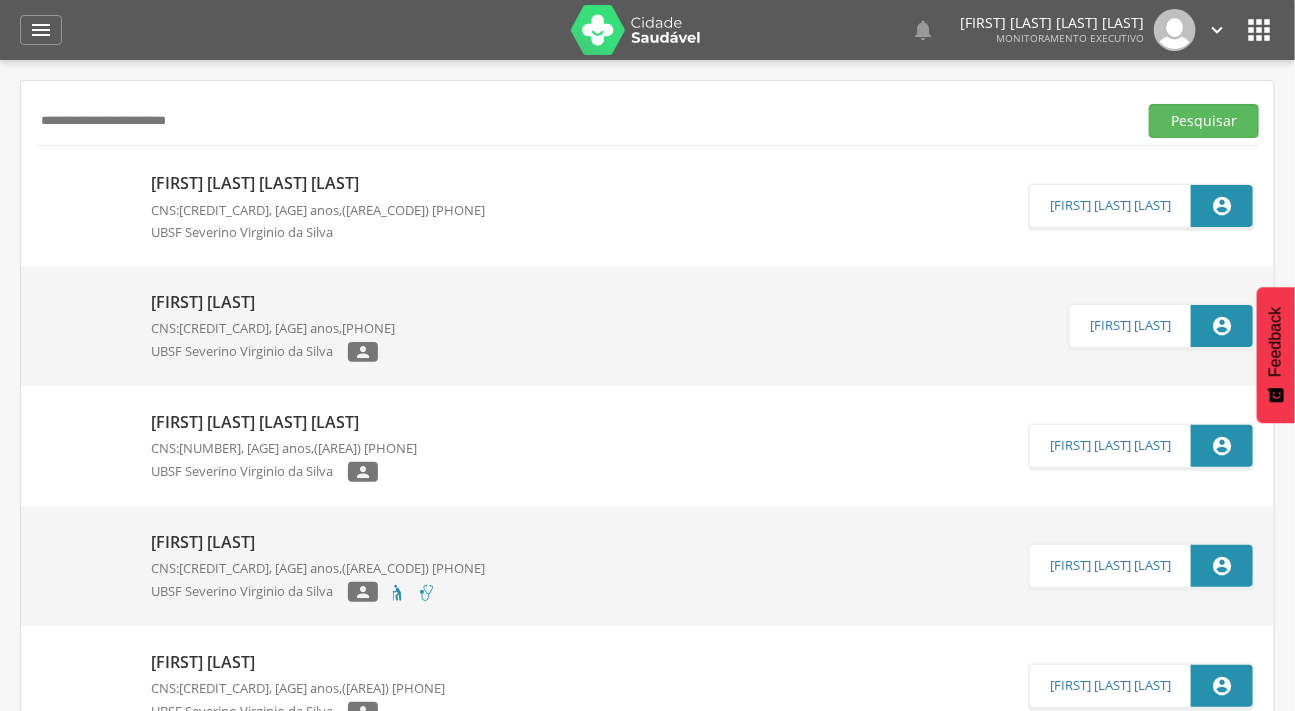 click at bounding box center (86, 172) 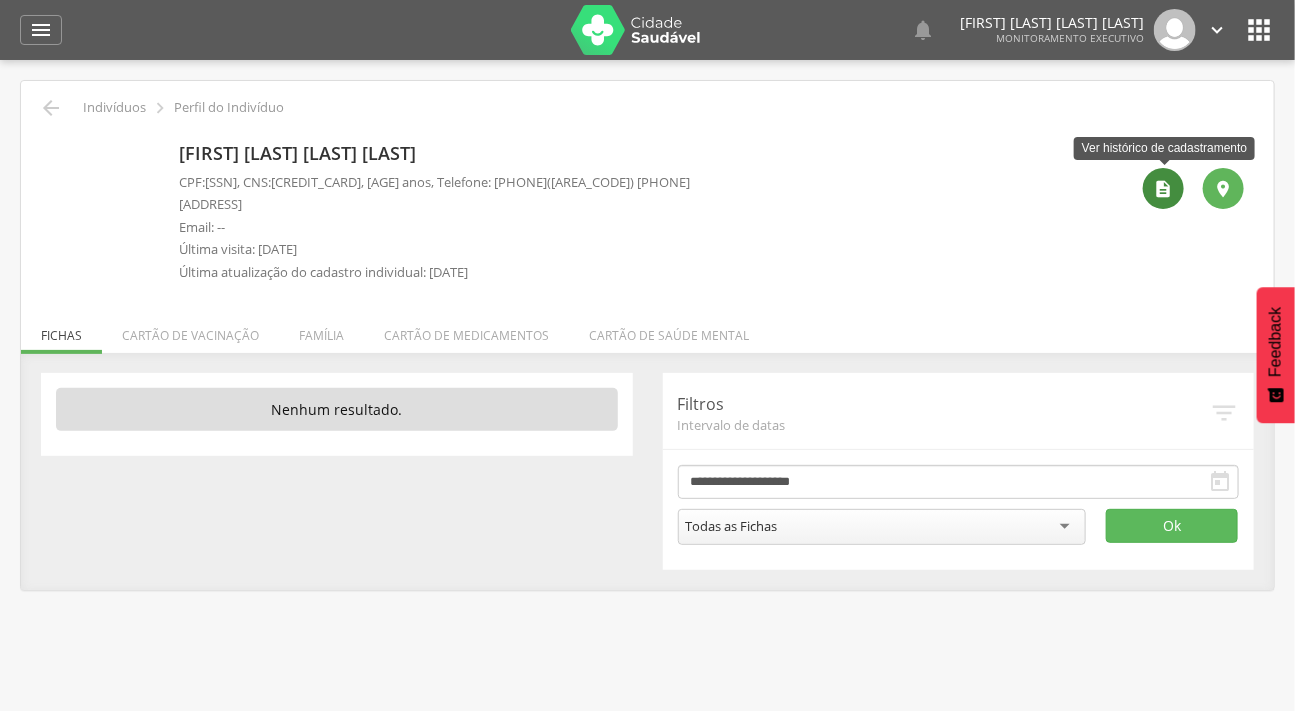 click on "" at bounding box center (1163, 188) 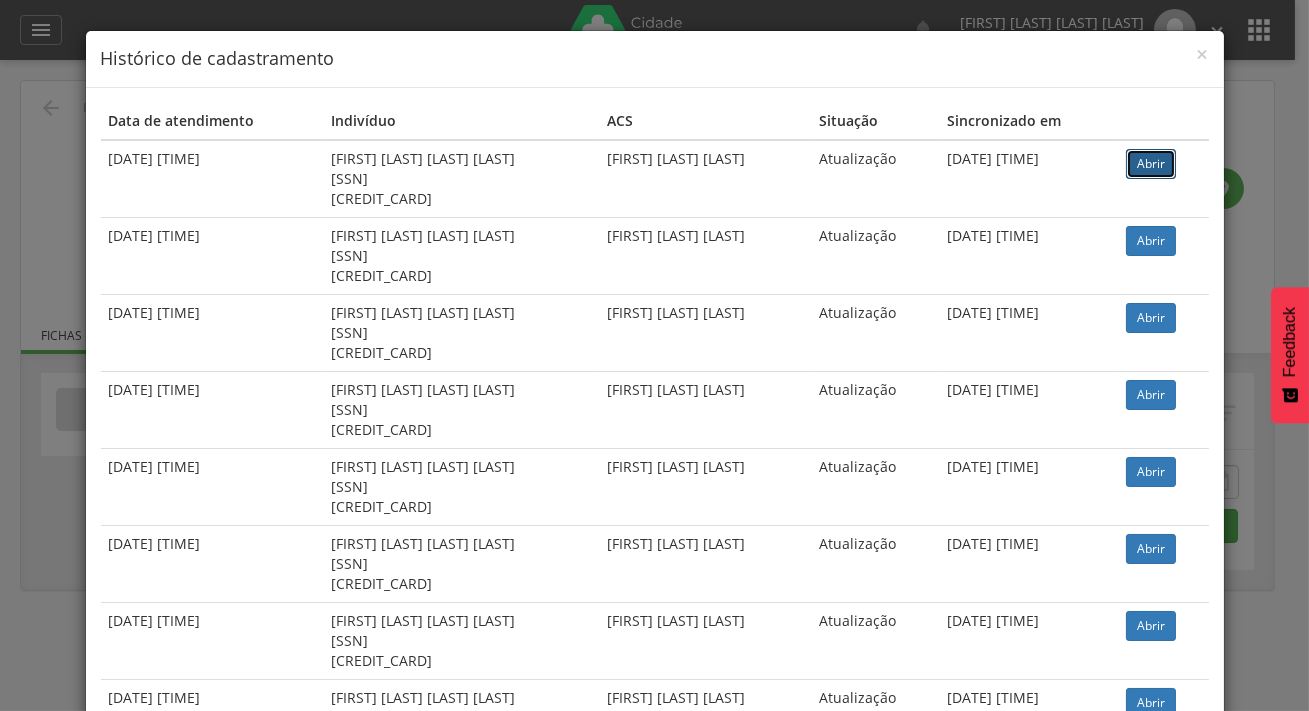 click on "Abrir" at bounding box center (1151, 164) 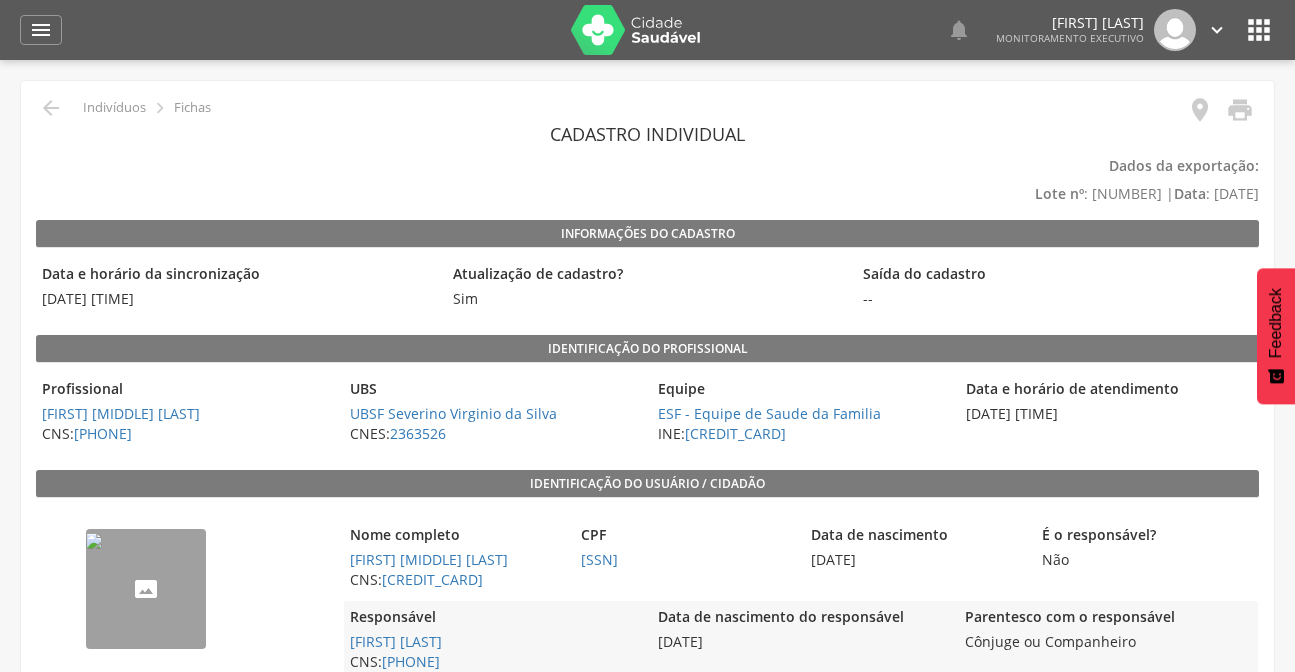 scroll, scrollTop: 0, scrollLeft: 0, axis: both 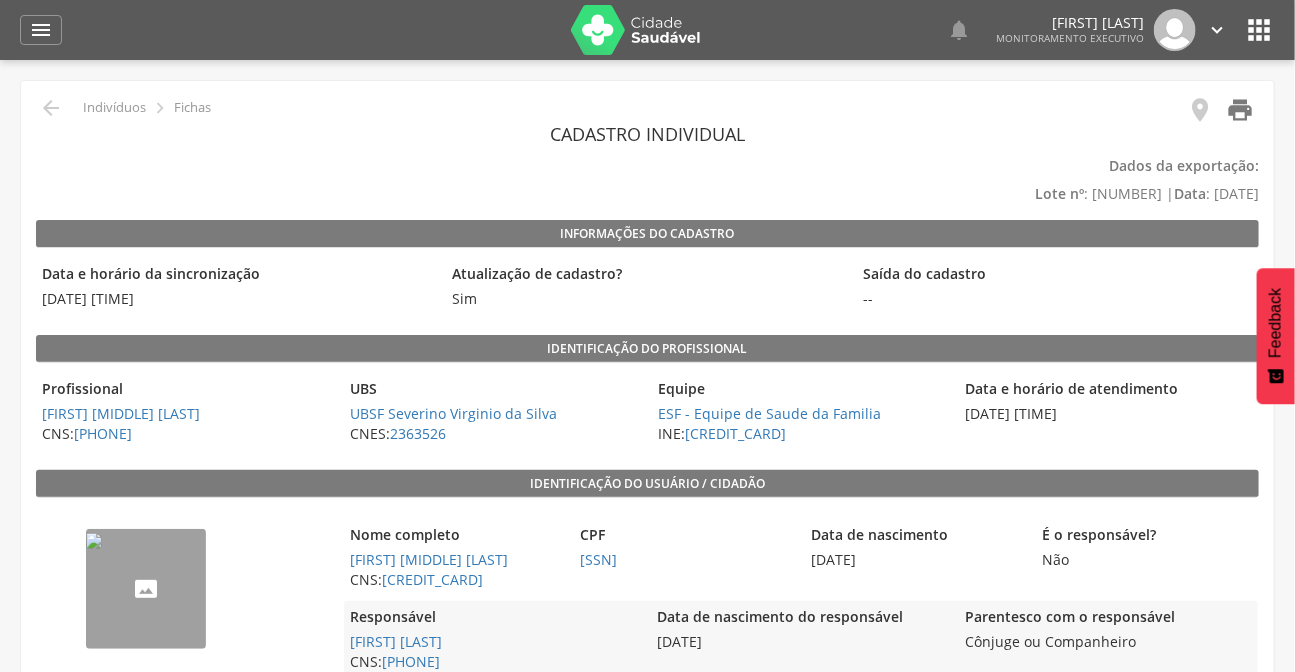 click on "" at bounding box center [1240, 110] 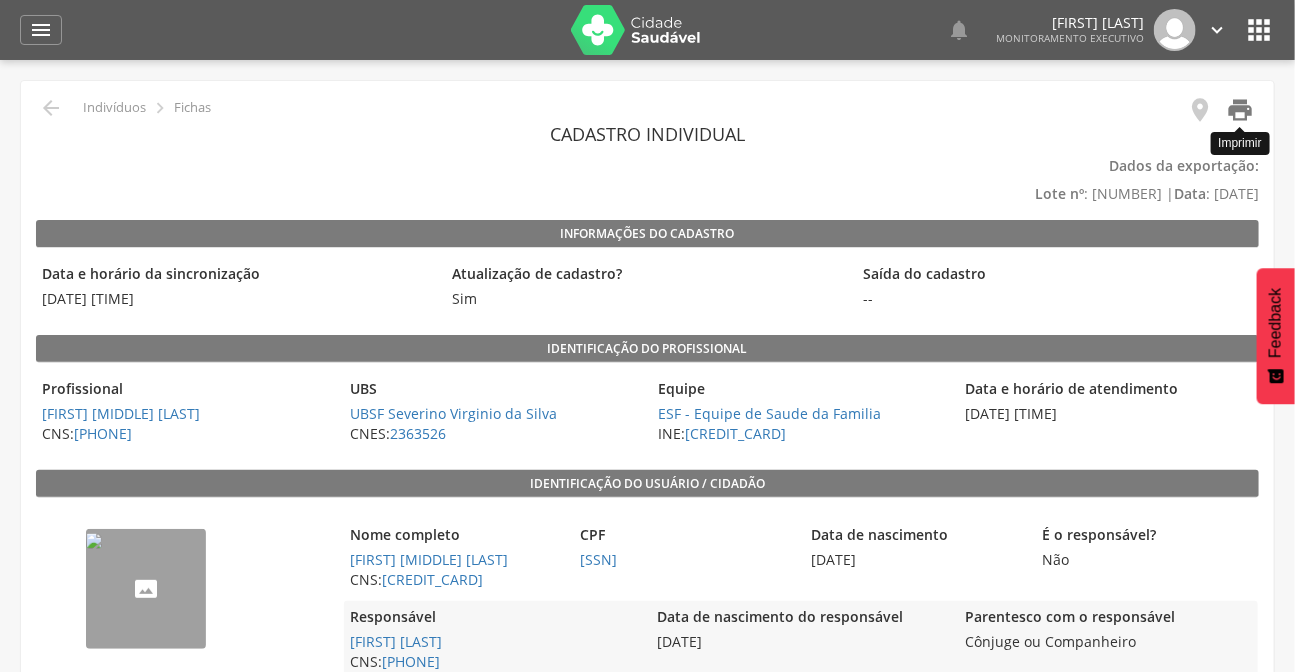 click on "" at bounding box center [1240, 110] 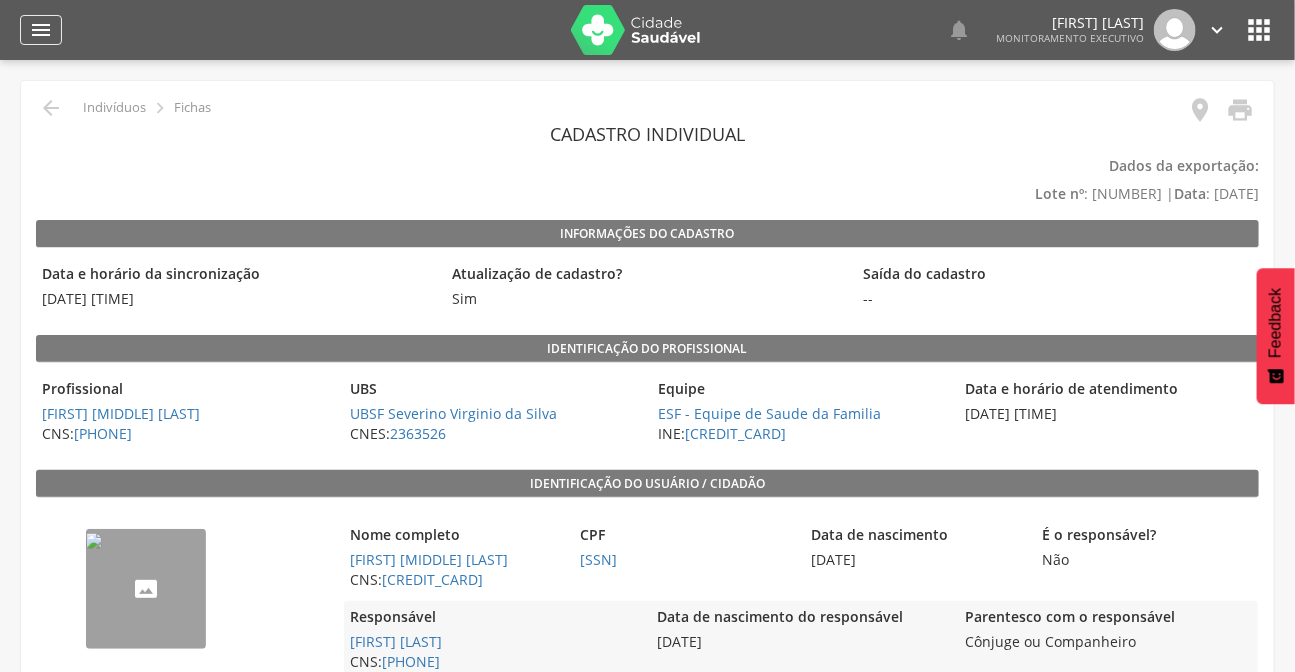 click on "" at bounding box center (41, 30) 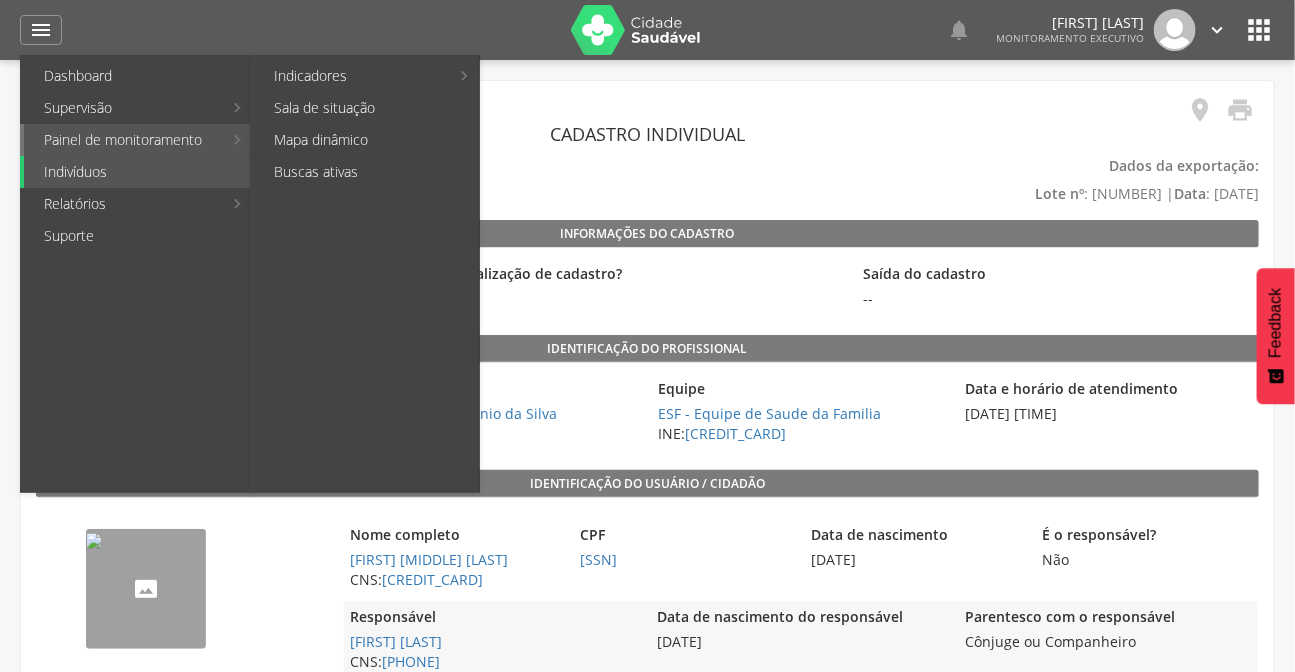 click on "Painel de monitoramento" at bounding box center (123, 140) 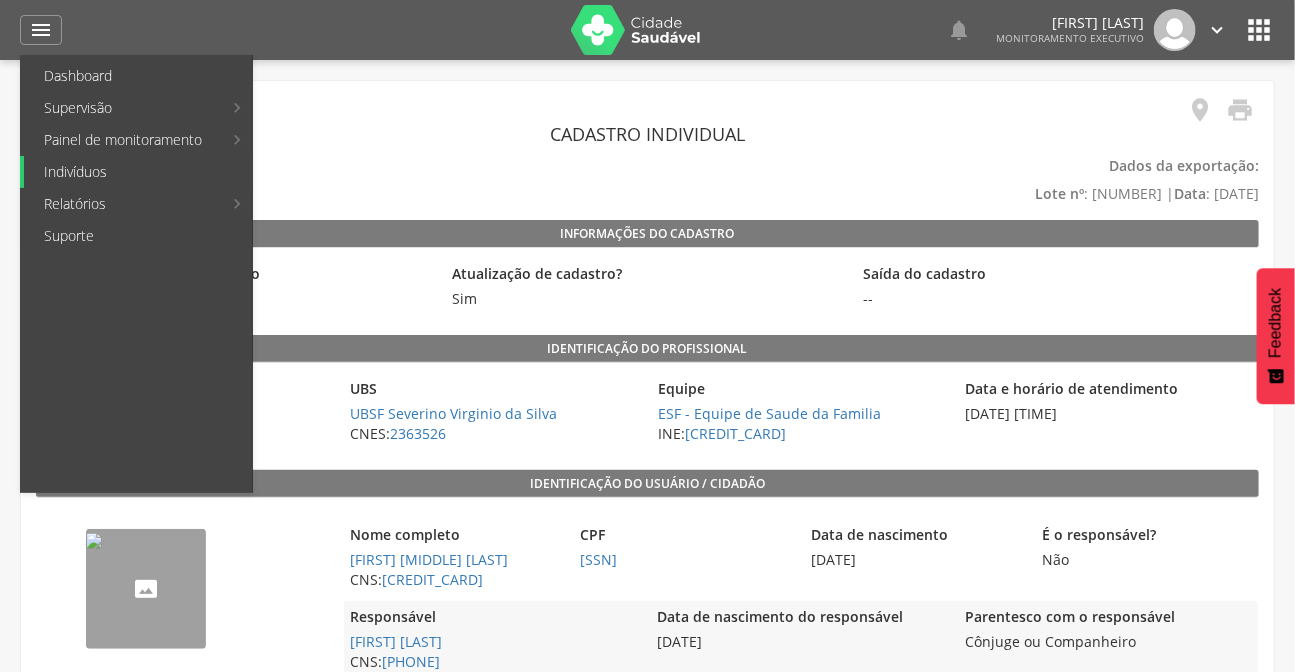 click on "Indivíduos" at bounding box center [138, 172] 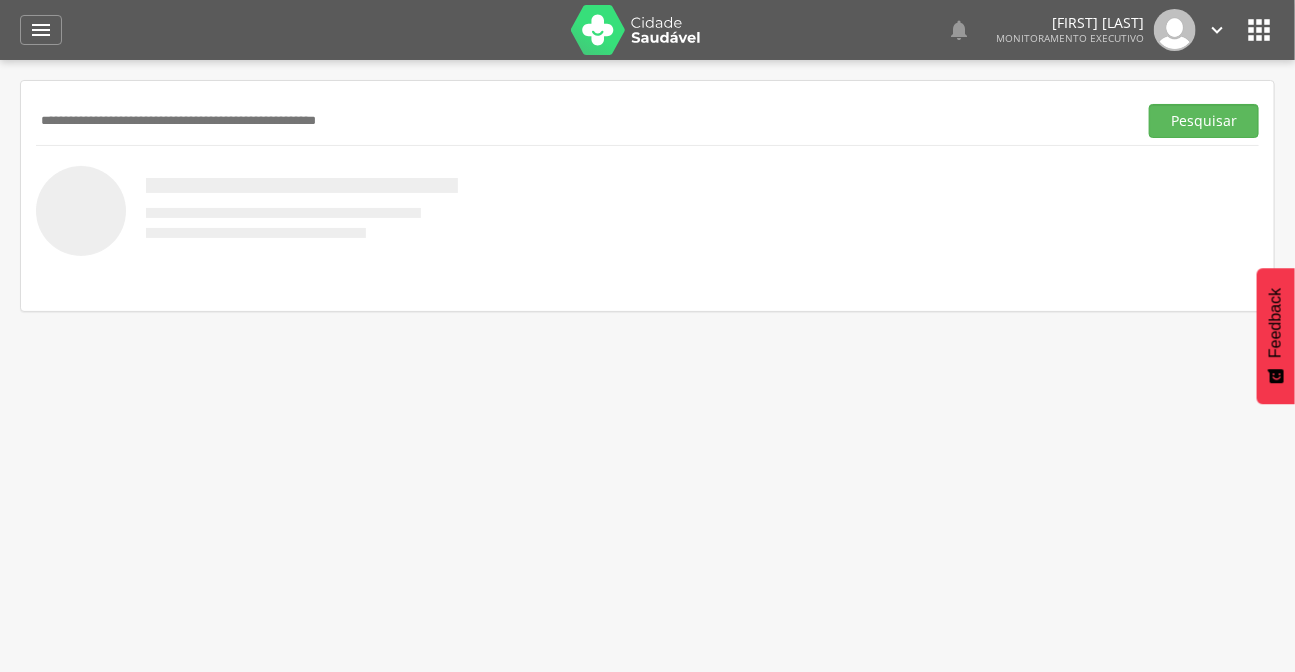 click at bounding box center [582, 121] 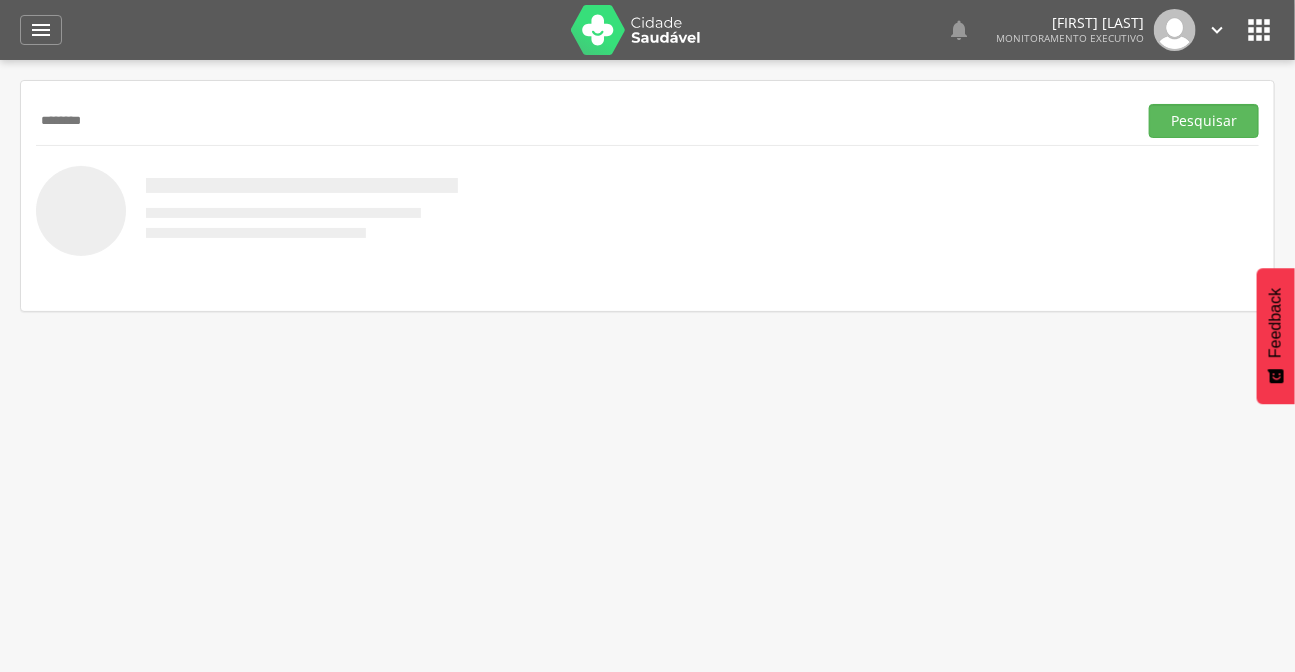 click on "Pesquisar" at bounding box center (1204, 121) 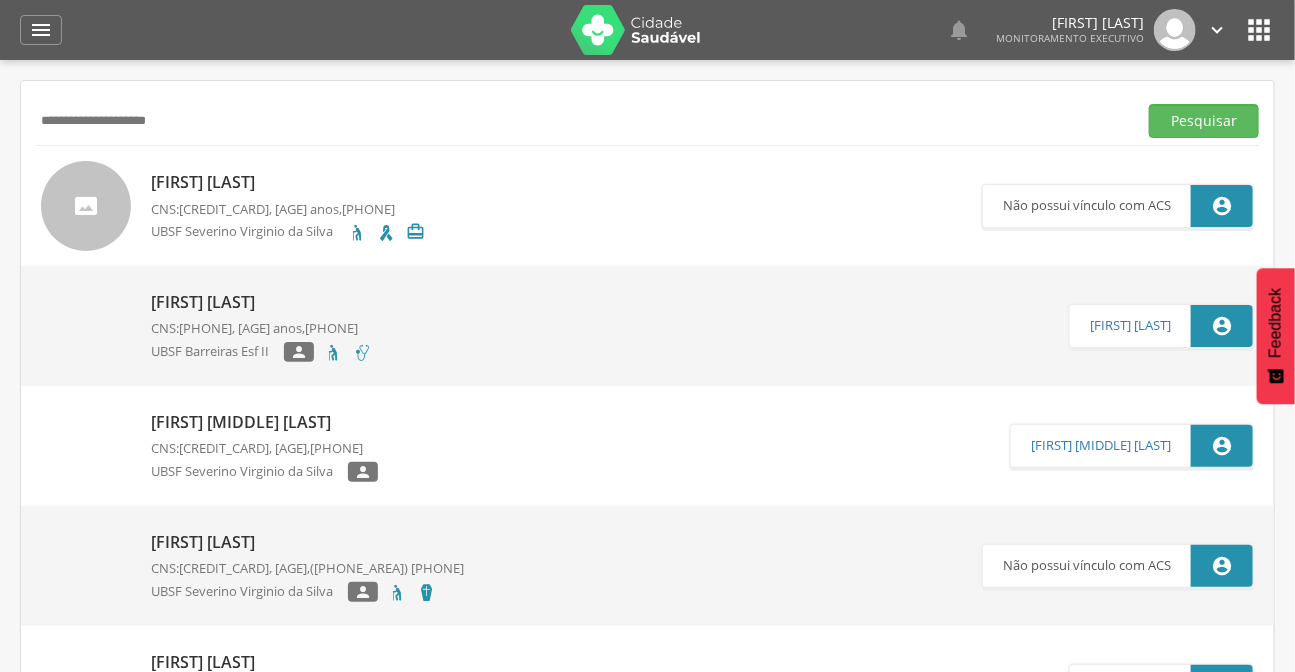 type on "**********" 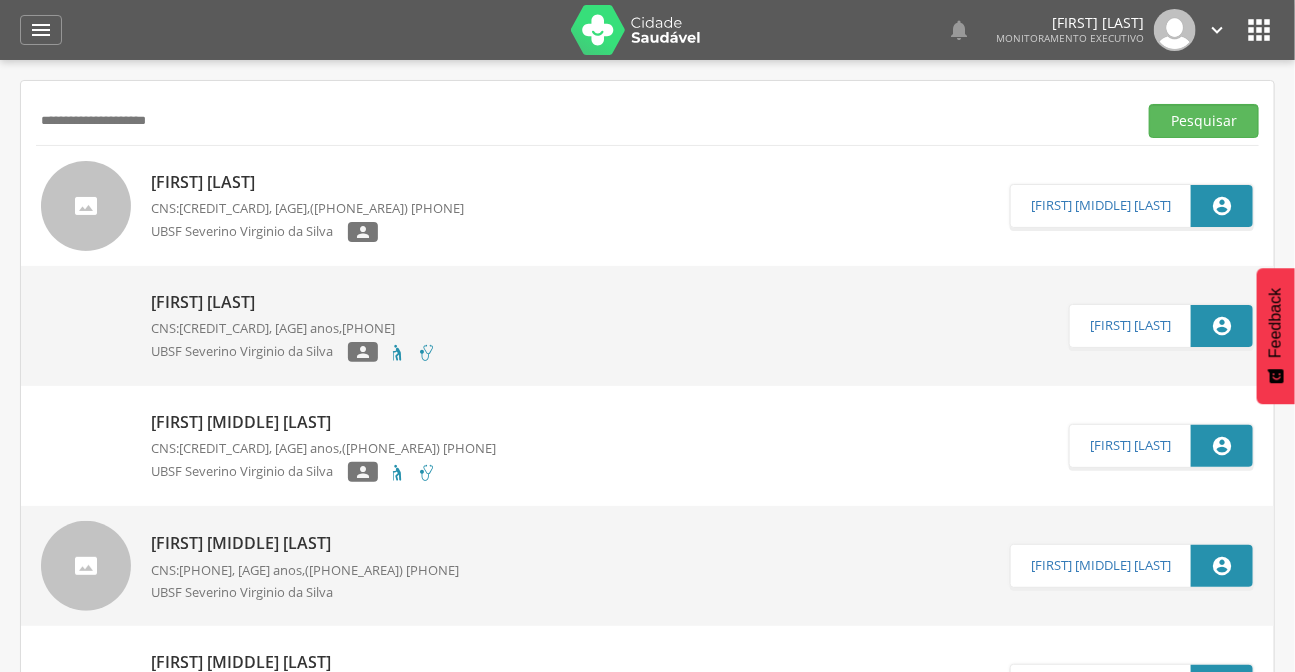 click at bounding box center [86, 206] 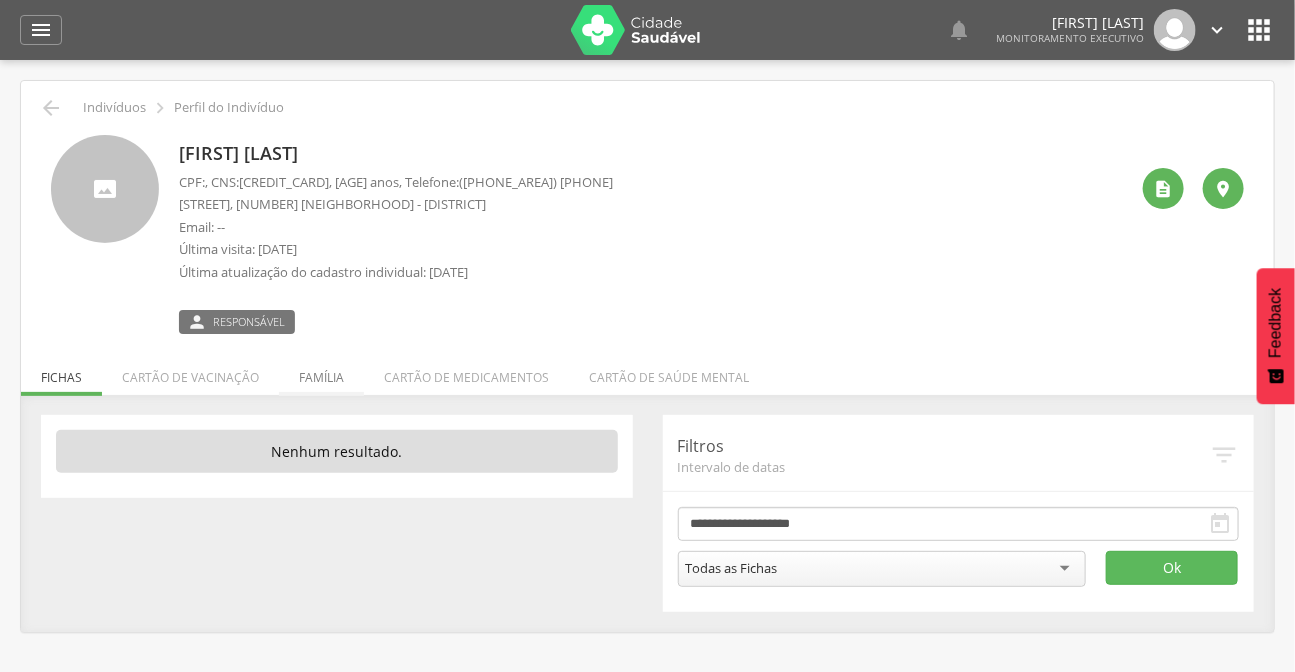 click on "Família" at bounding box center (321, 372) 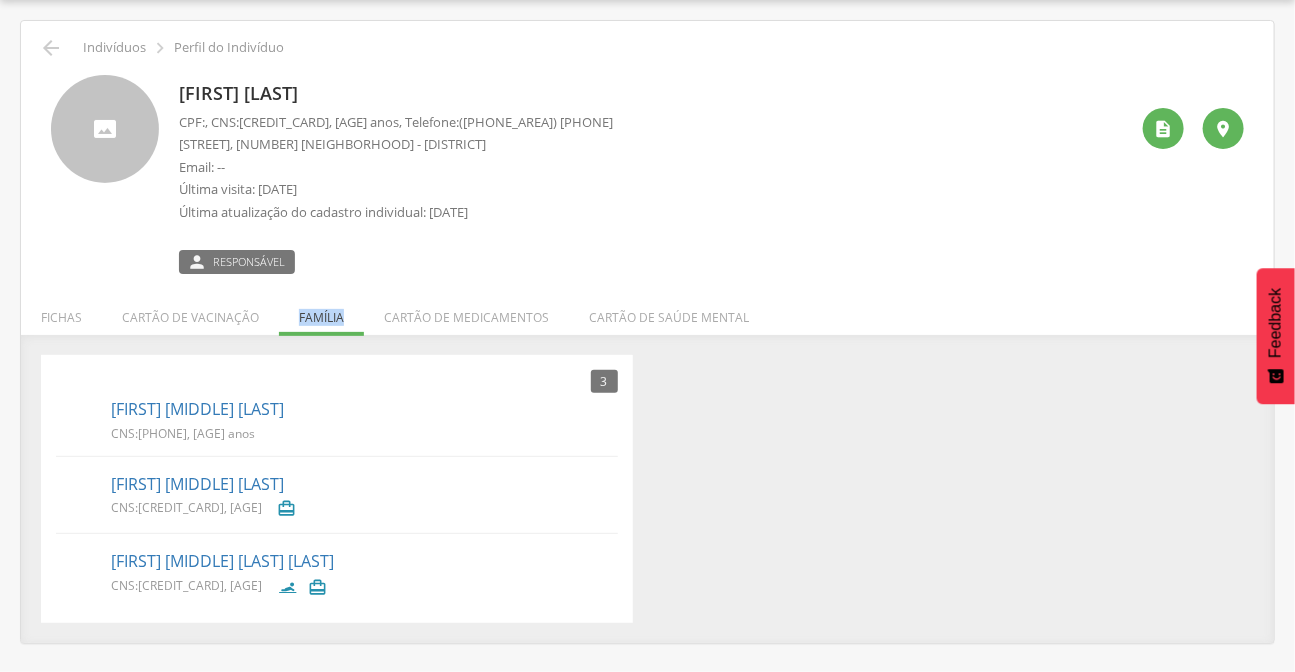 scroll, scrollTop: 0, scrollLeft: 0, axis: both 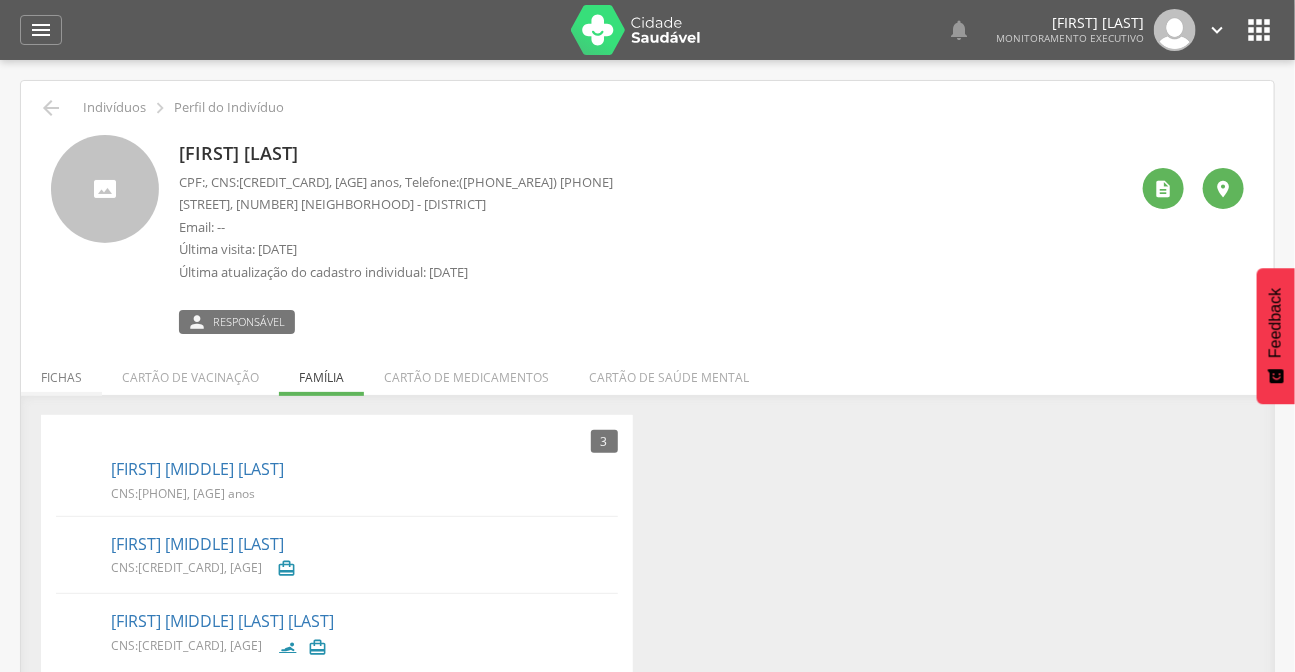 click on "Fichas" at bounding box center (61, 372) 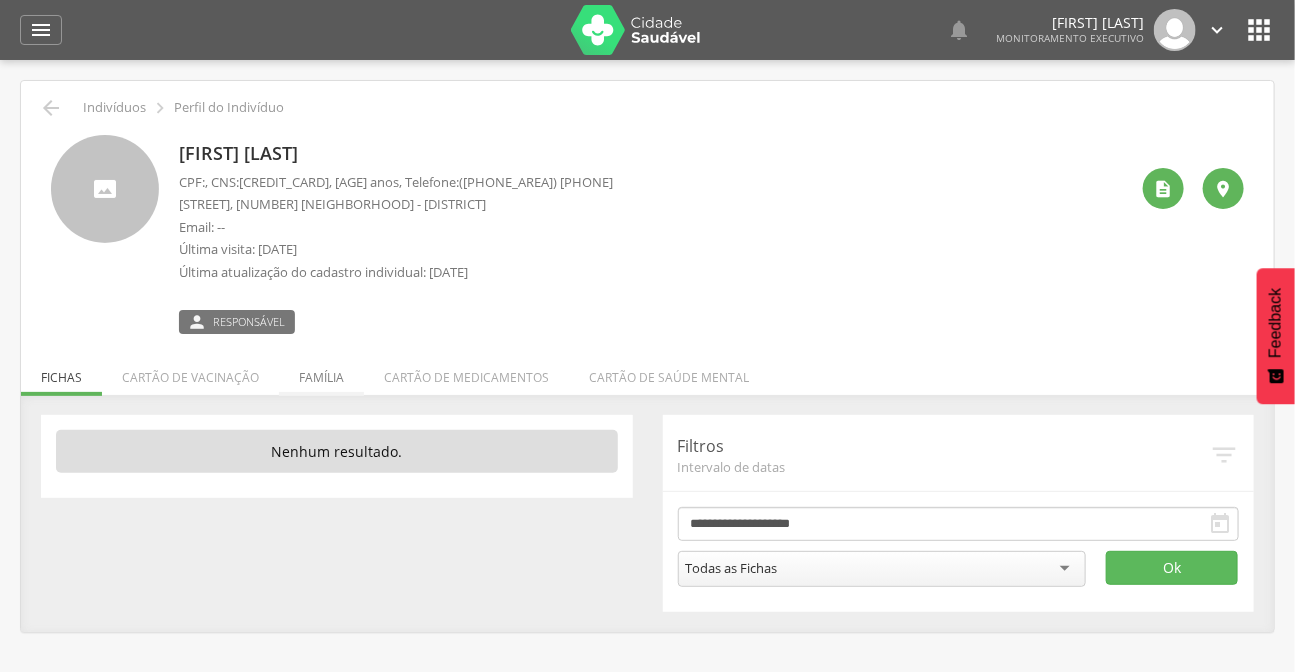 click on "Família" at bounding box center [321, 372] 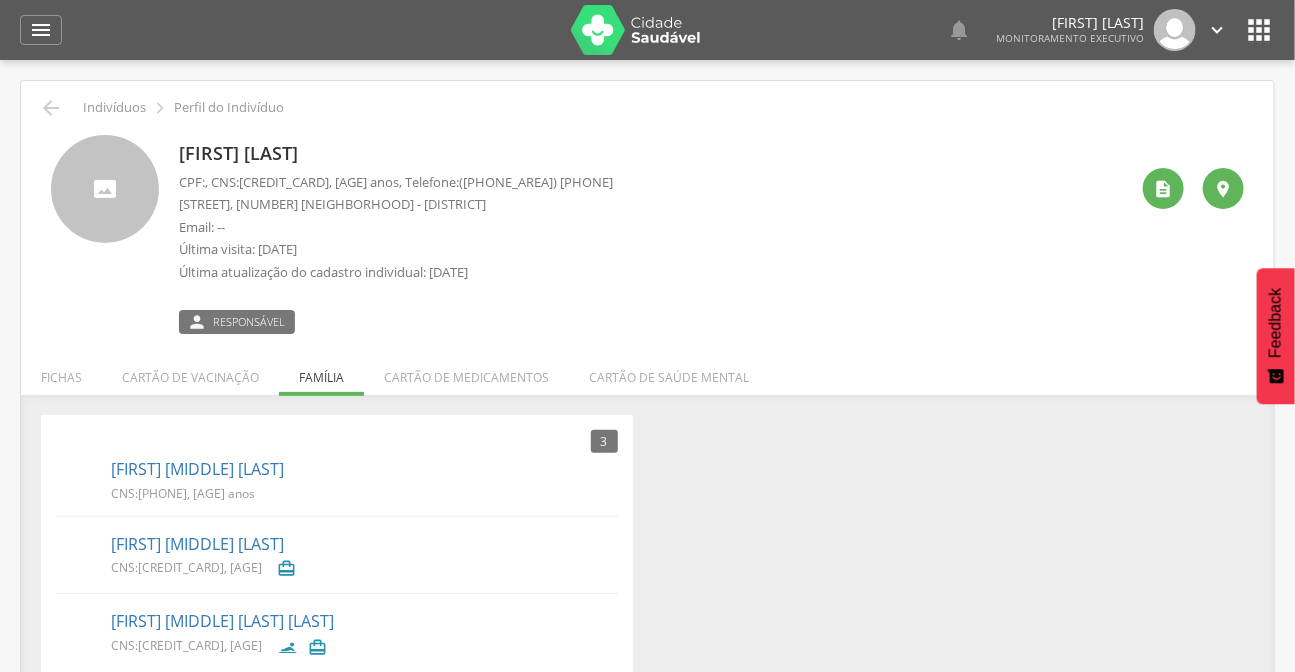 scroll, scrollTop: 60, scrollLeft: 0, axis: vertical 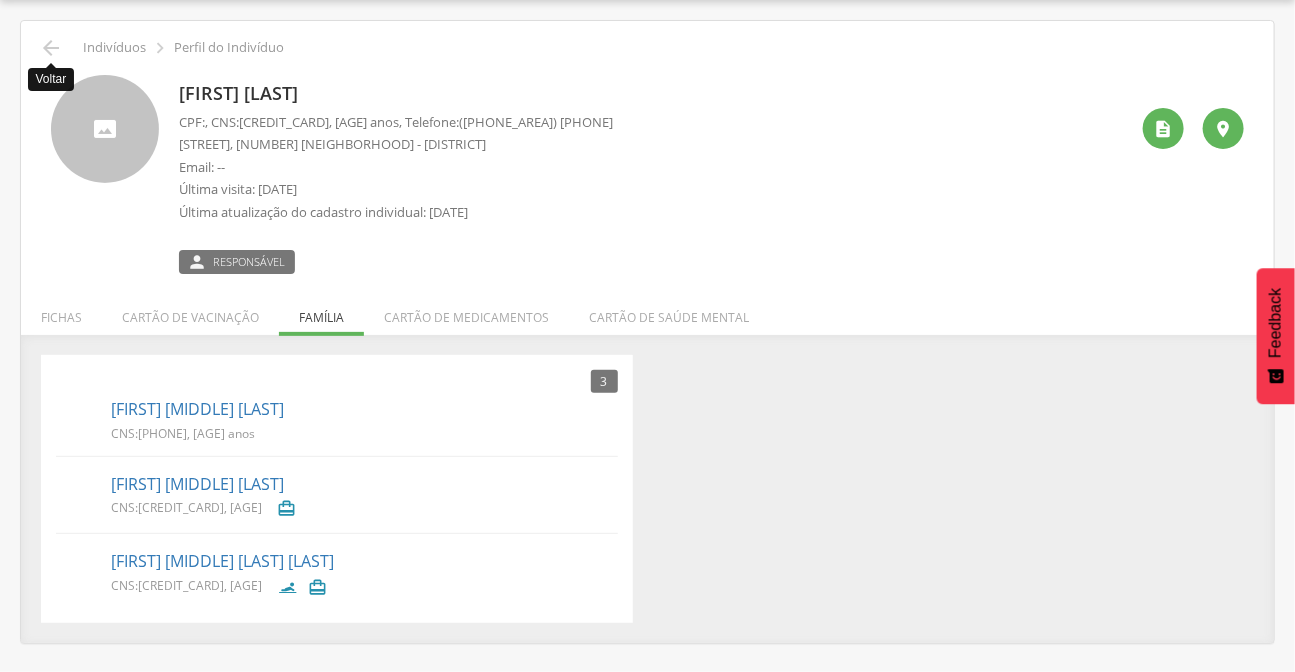 click on "" at bounding box center (51, 48) 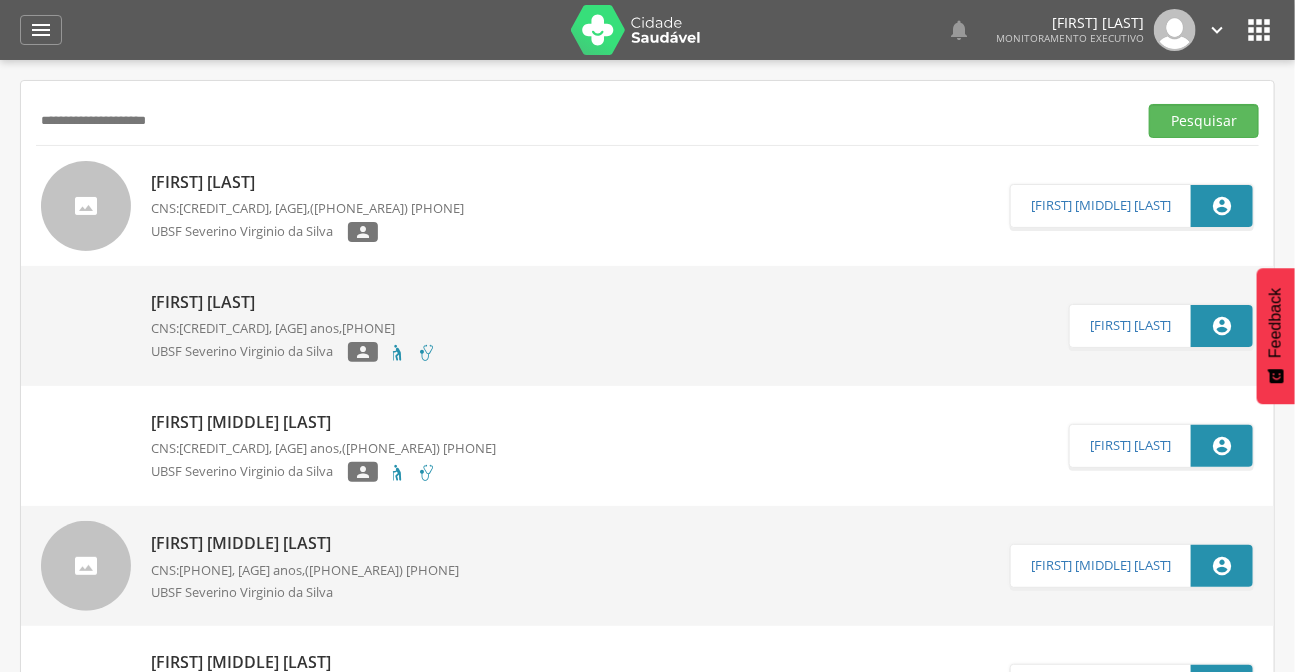click on "**********" at bounding box center (582, 121) 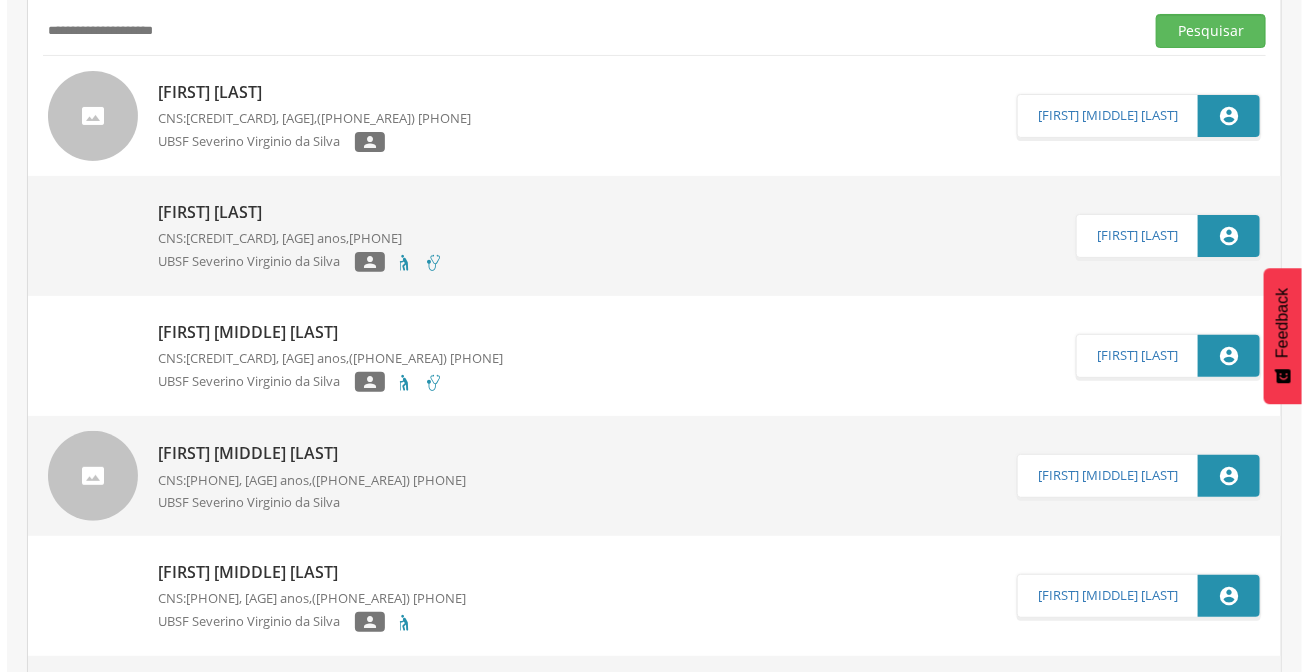 scroll, scrollTop: 0, scrollLeft: 0, axis: both 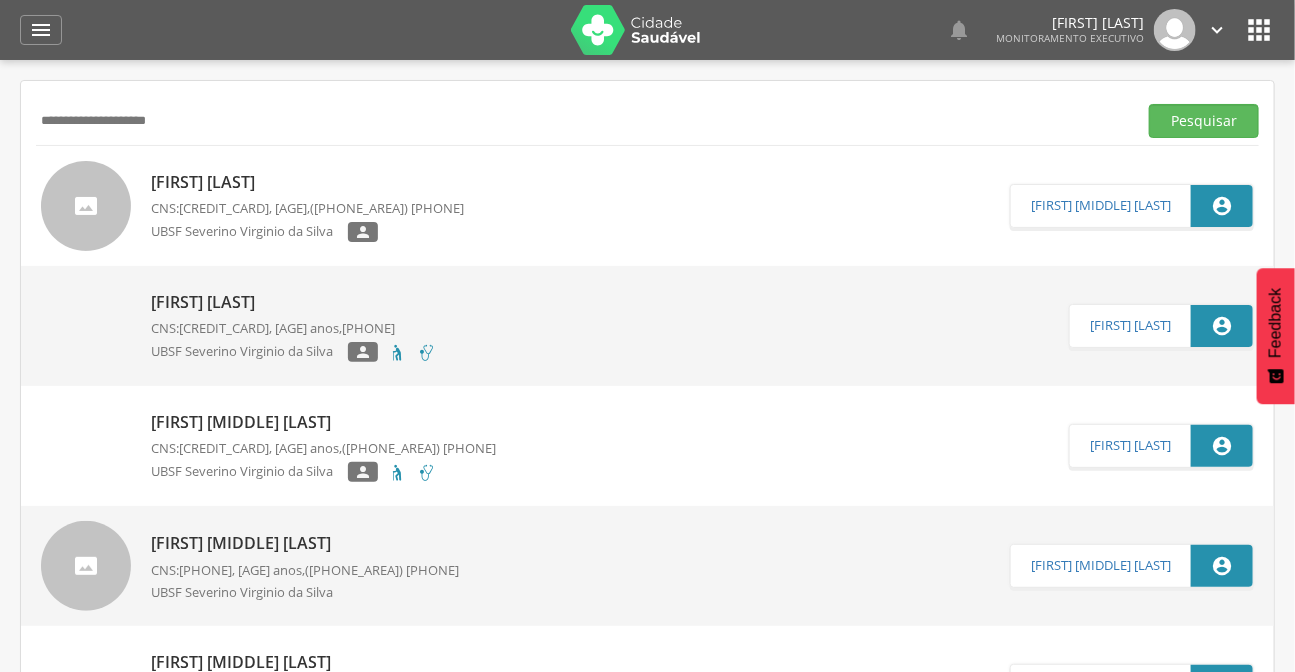 drag, startPoint x: 231, startPoint y: 111, endPoint x: 29, endPoint y: 111, distance: 202 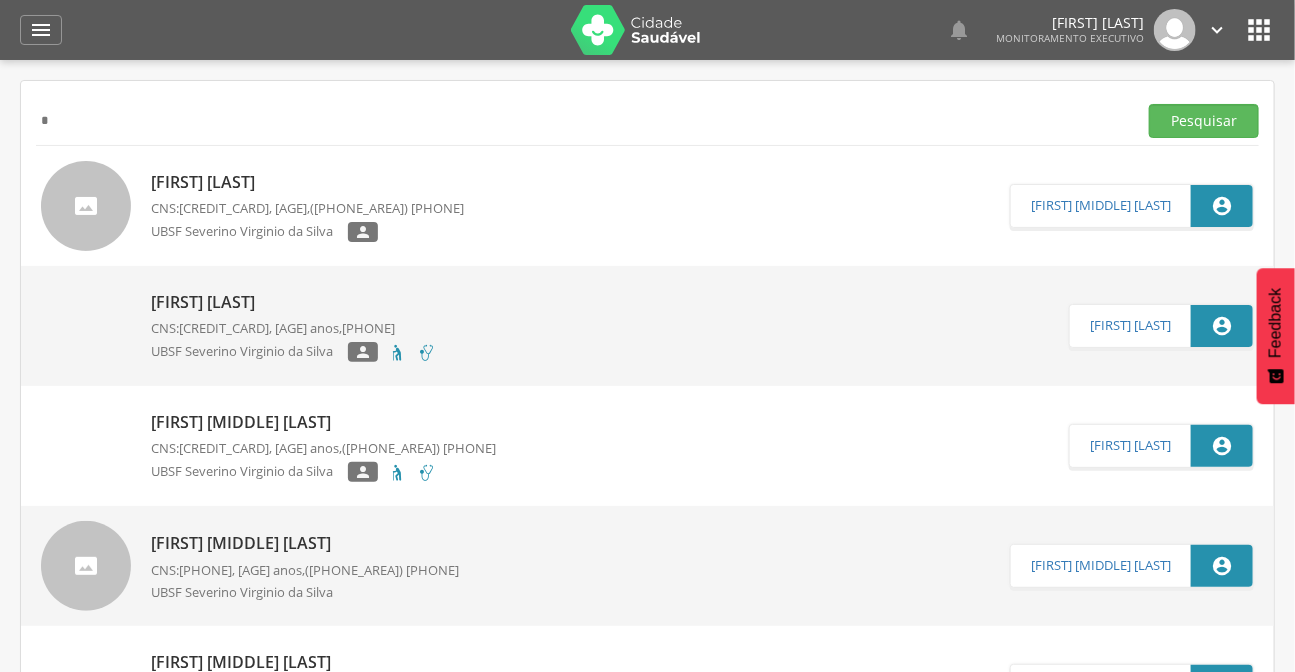 click on "Pesquisar" at bounding box center [647, 120] 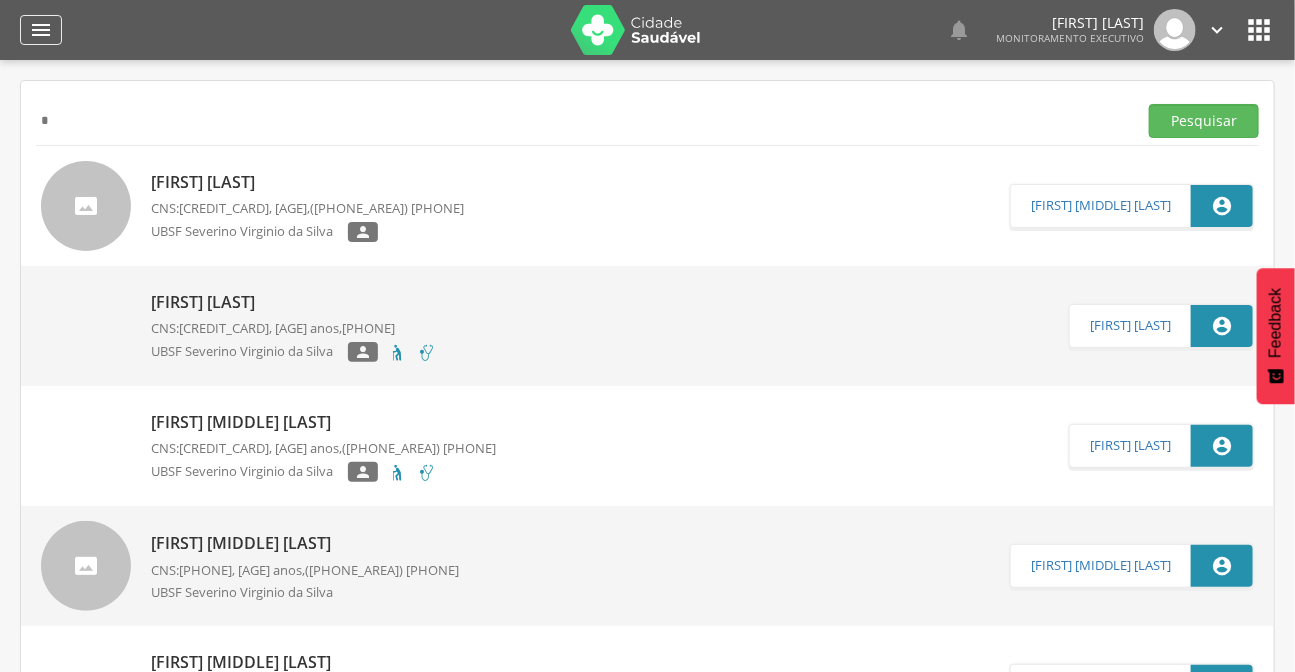 click on "" at bounding box center [41, 30] 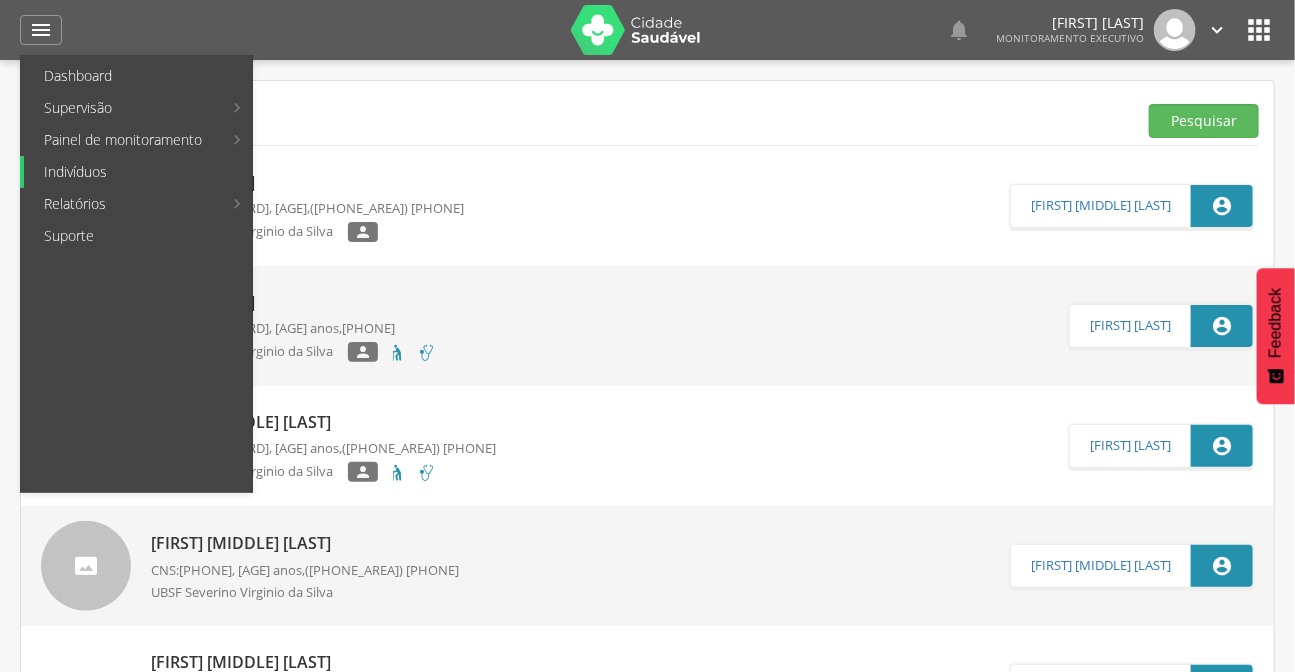 click on "Indivíduos" at bounding box center (138, 172) 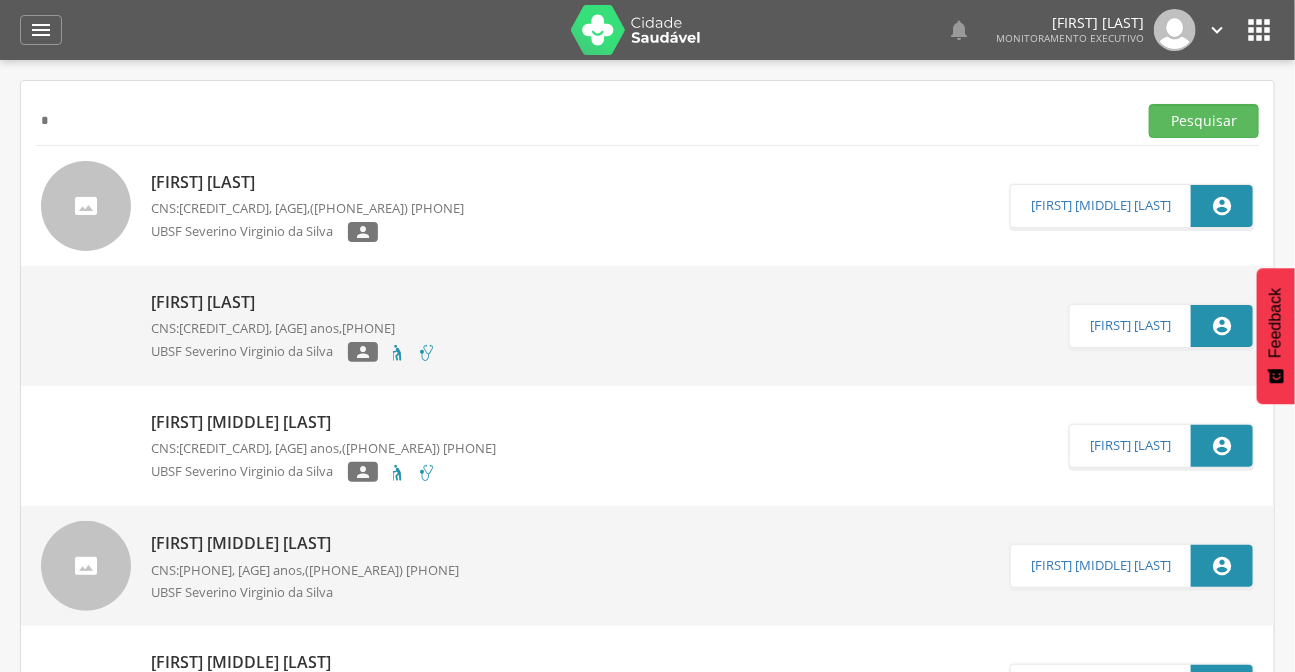 click at bounding box center [582, 121] 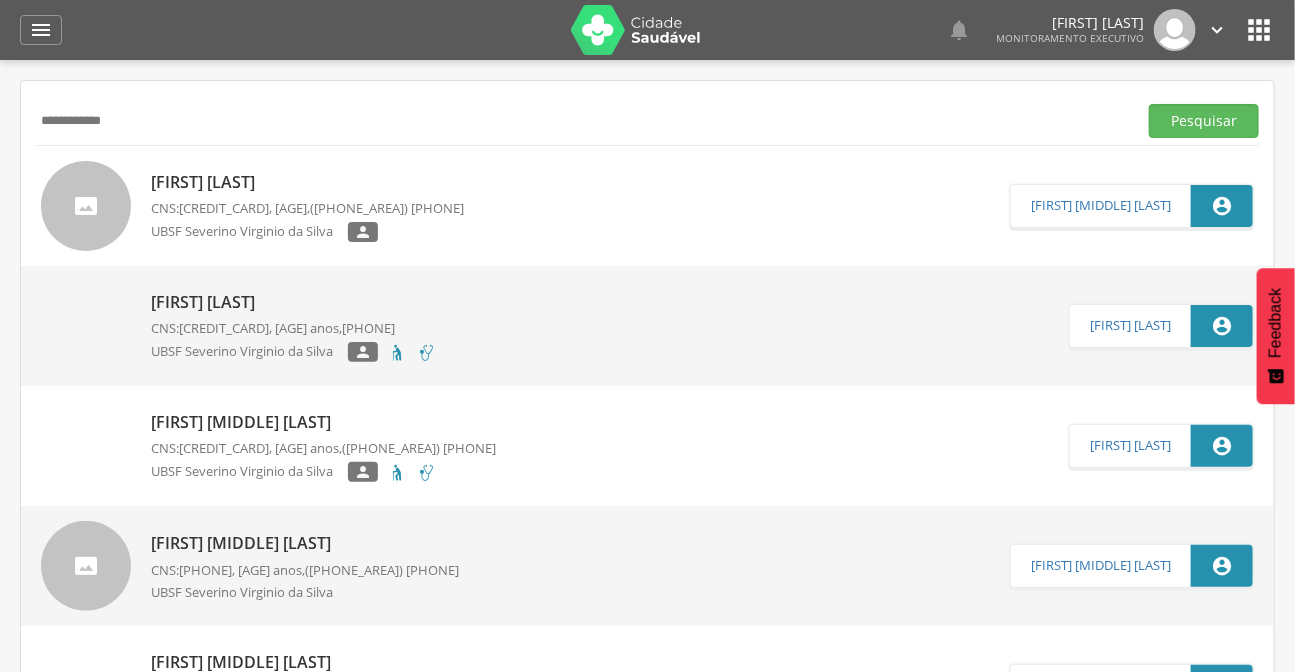 type on "**********" 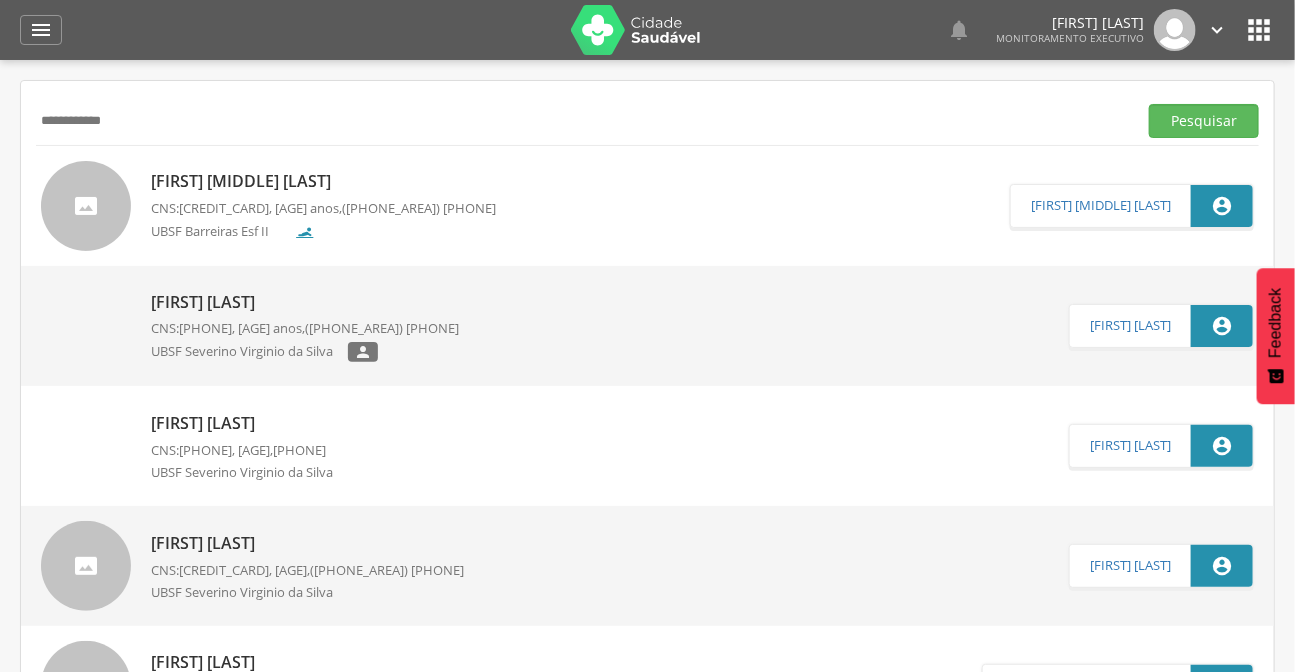 click at bounding box center [86, 206] 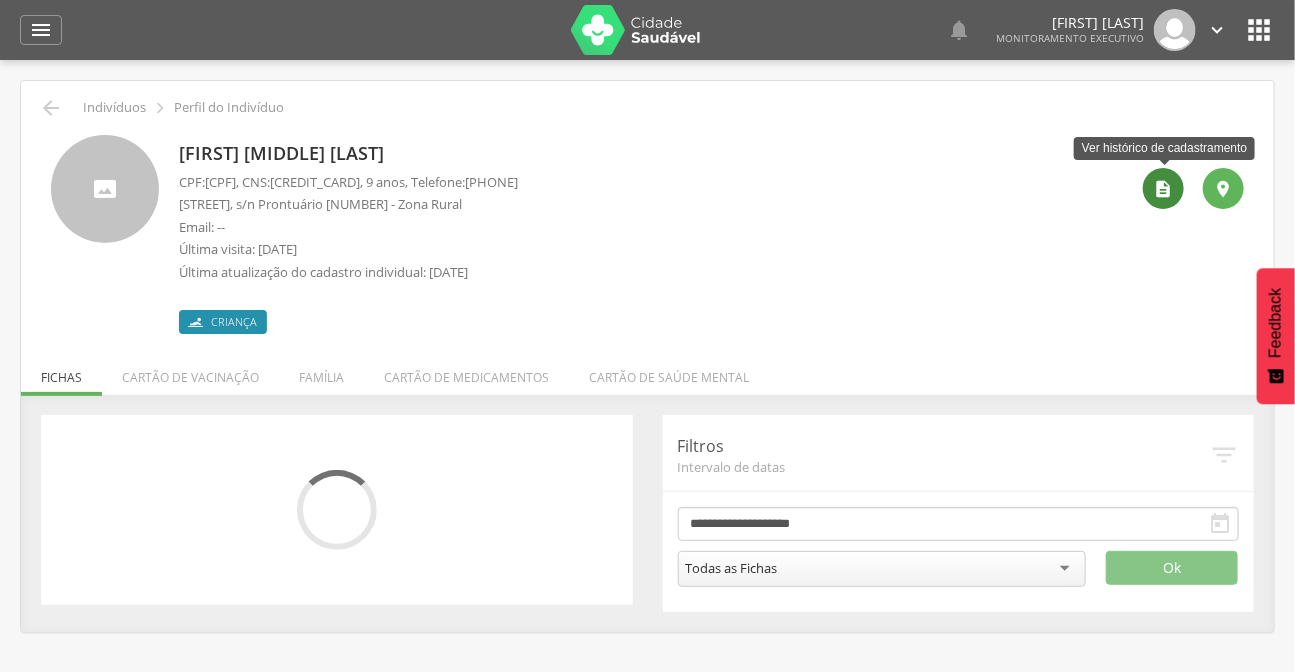 click on "" at bounding box center [1164, 189] 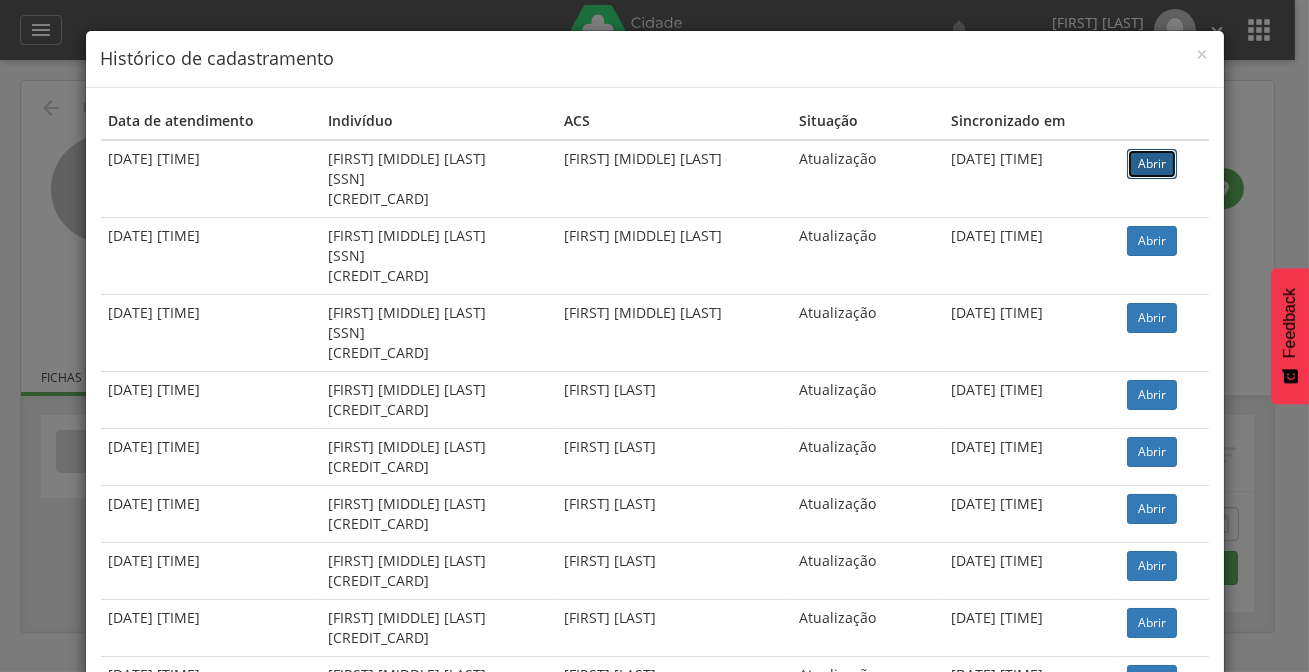 click on "Abrir" at bounding box center (1152, 164) 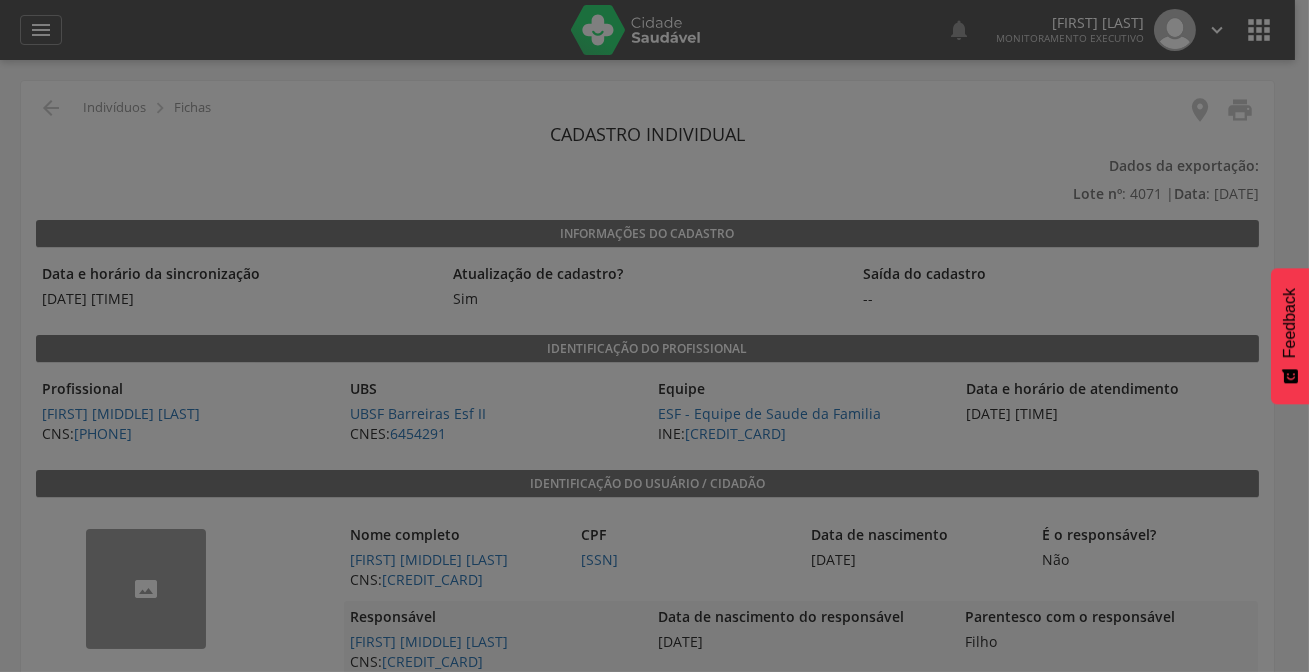 click at bounding box center (654, 336) 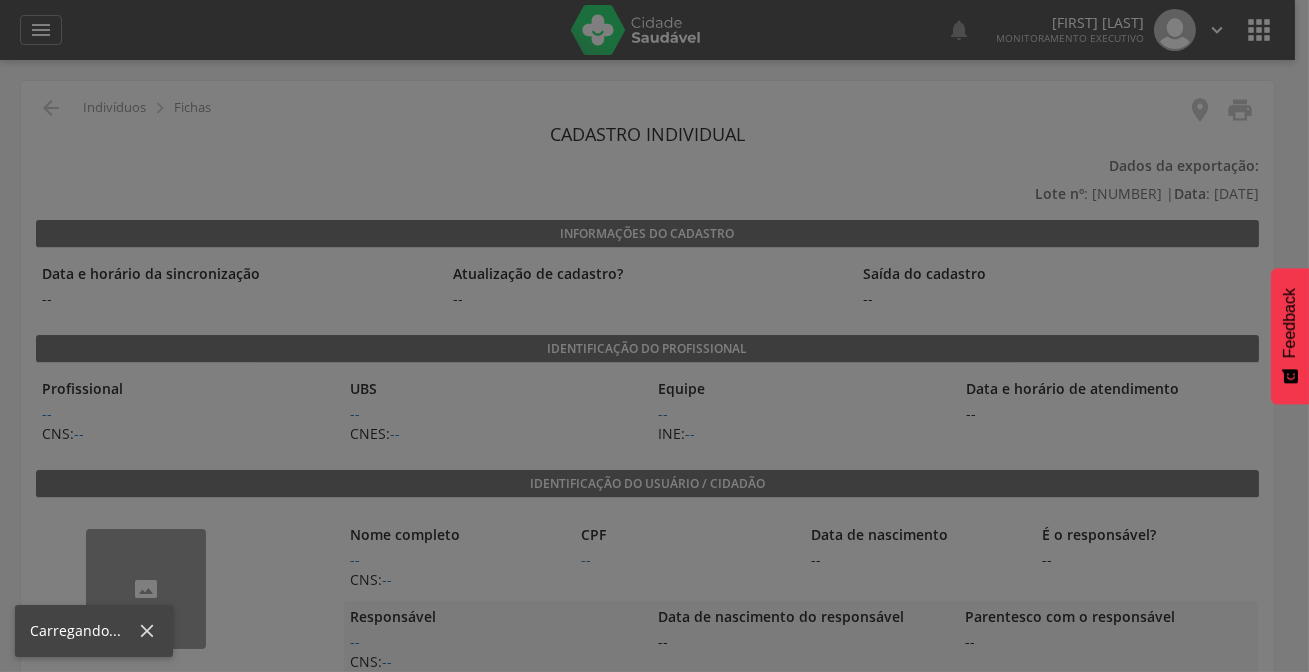 click at bounding box center (654, 336) 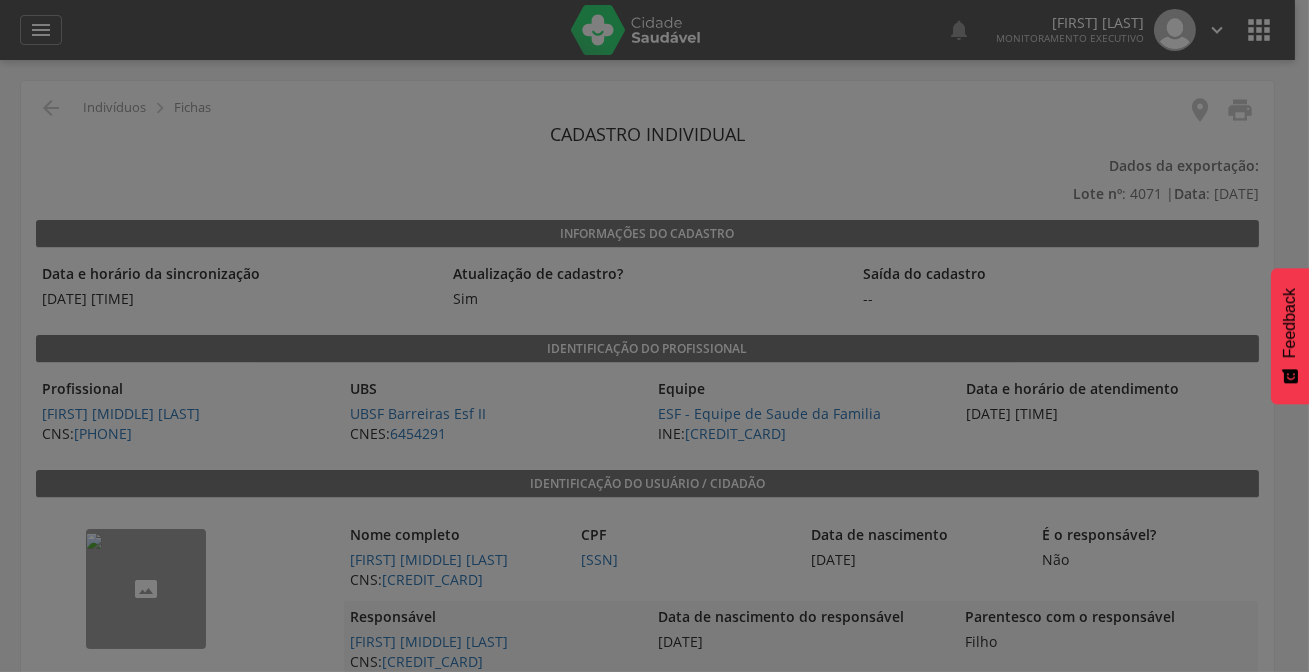 click at bounding box center (654, 336) 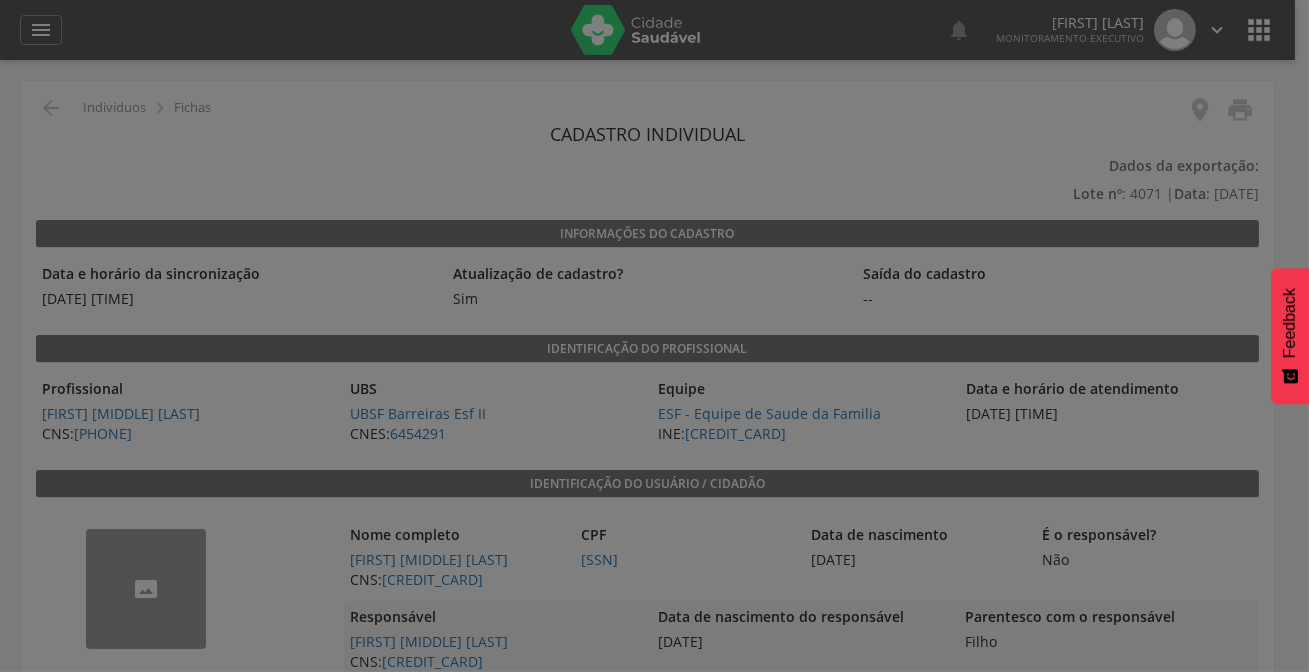 click at bounding box center [654, 336] 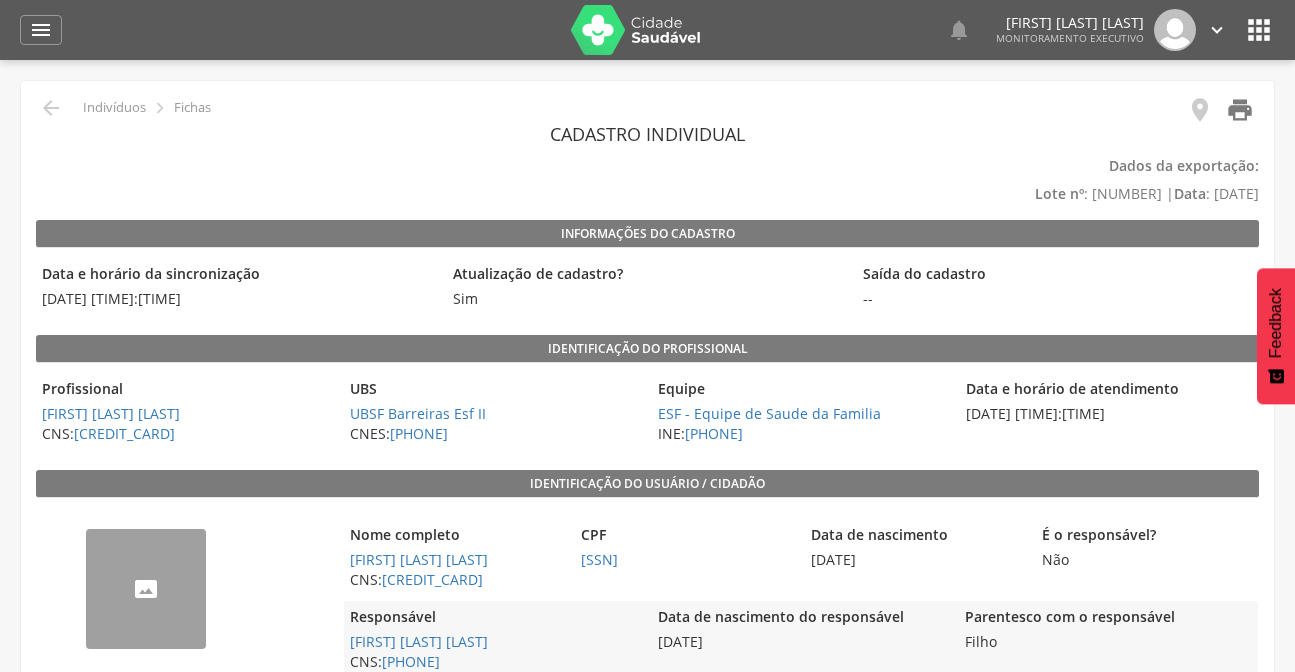scroll, scrollTop: 0, scrollLeft: 0, axis: both 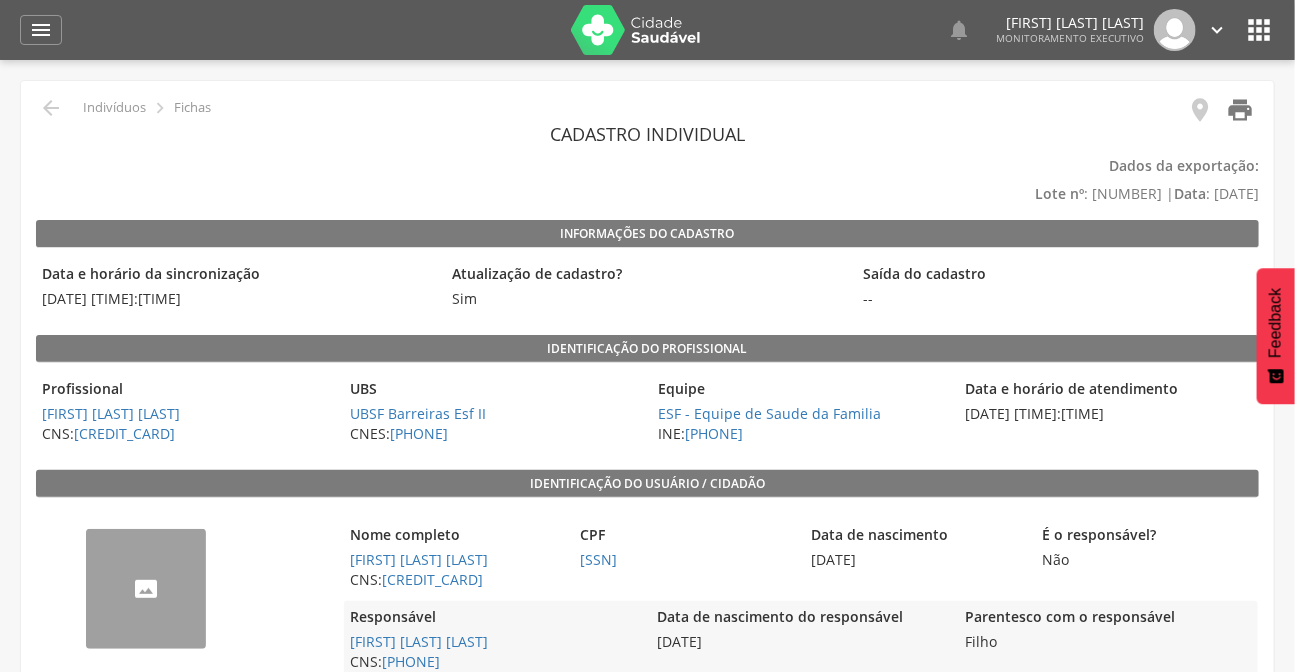 click on "" at bounding box center [1240, 110] 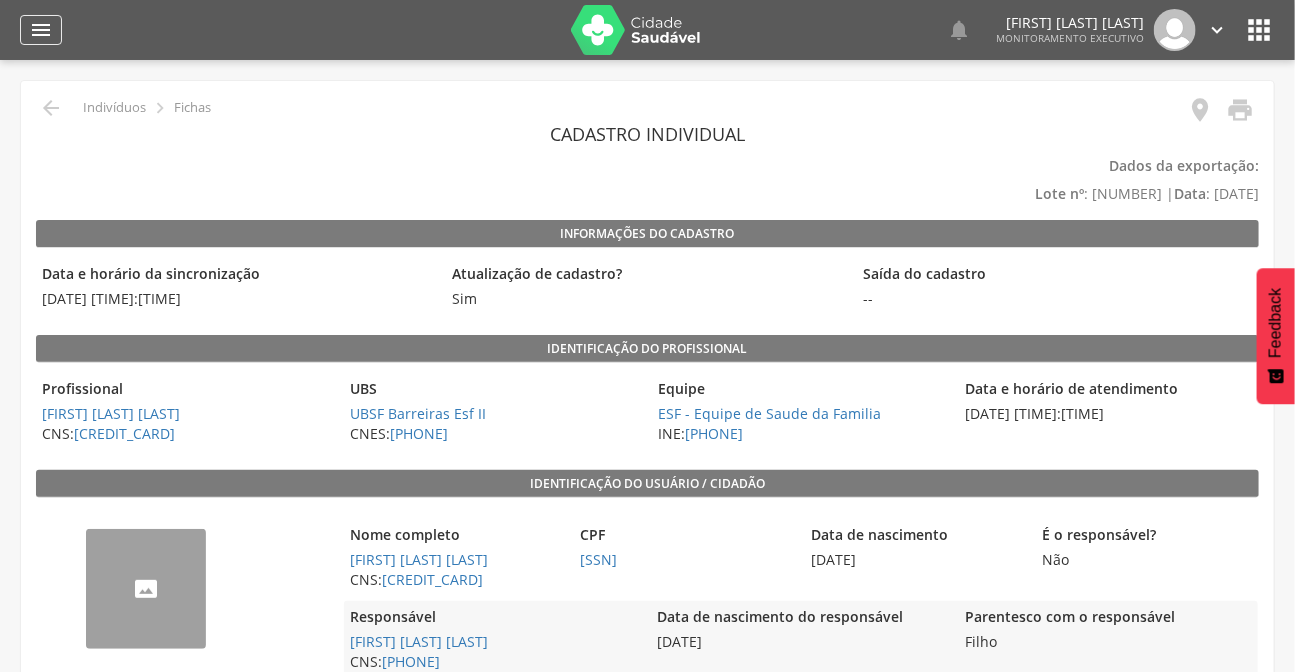 click on "" at bounding box center [41, 30] 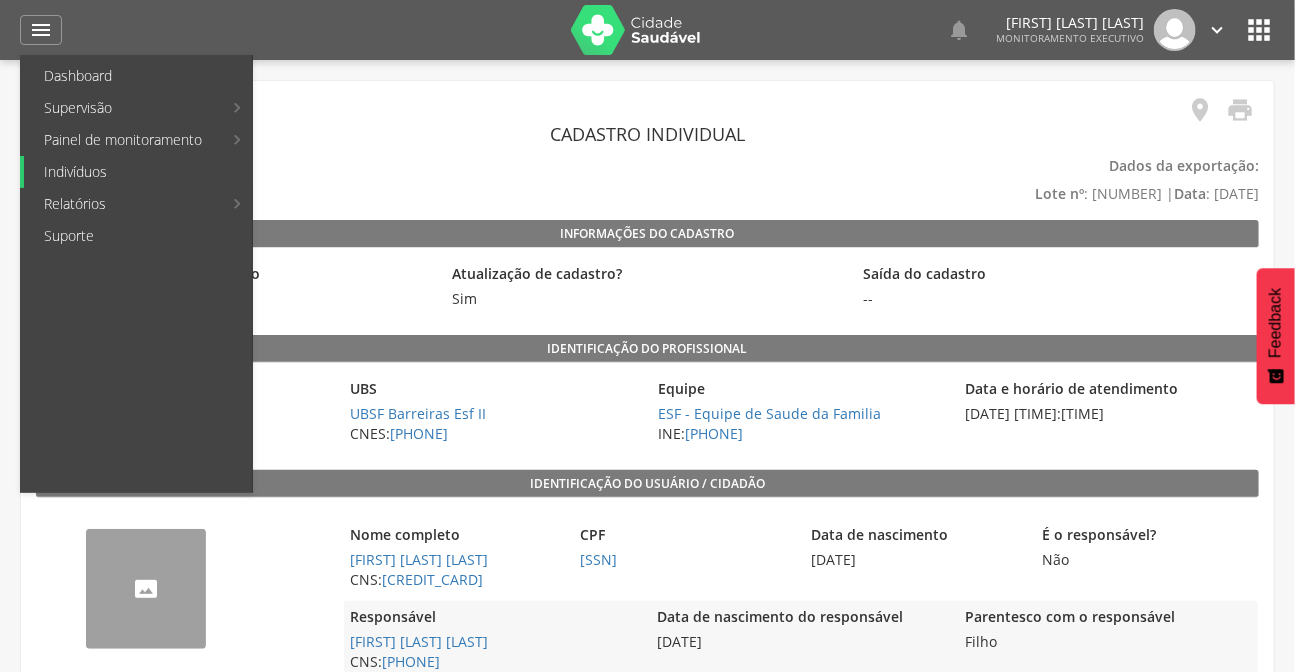 click on "Indivíduos" at bounding box center (138, 172) 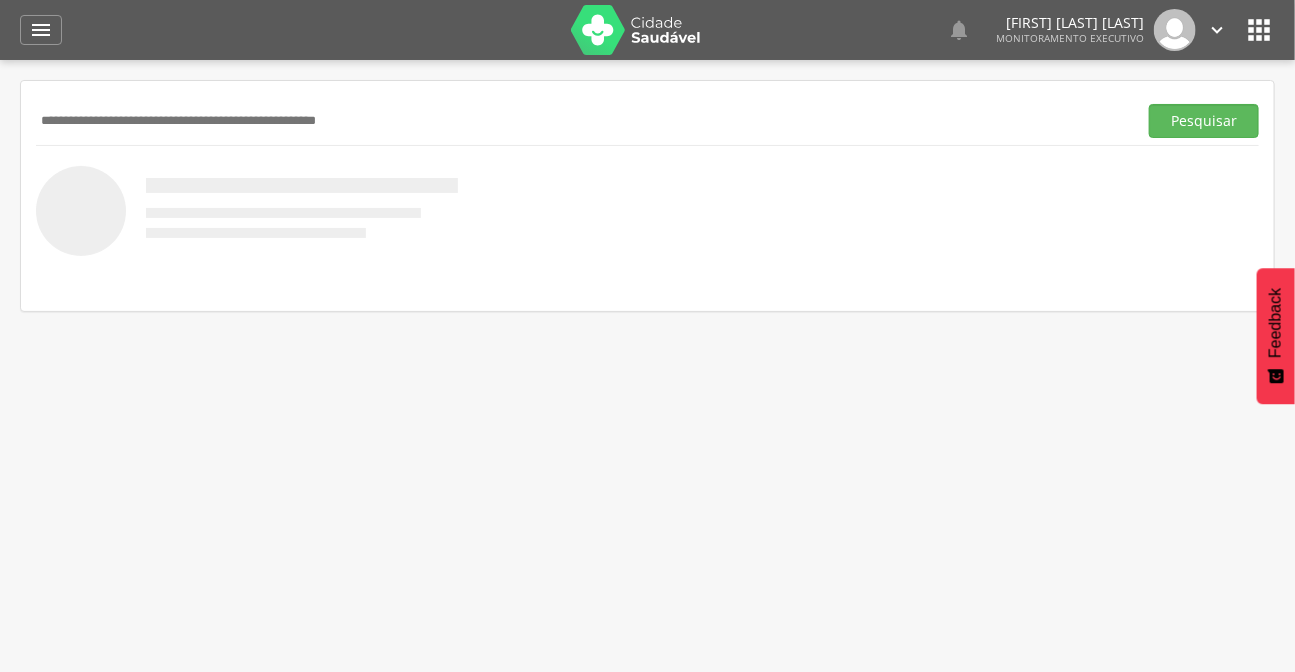 click at bounding box center (582, 121) 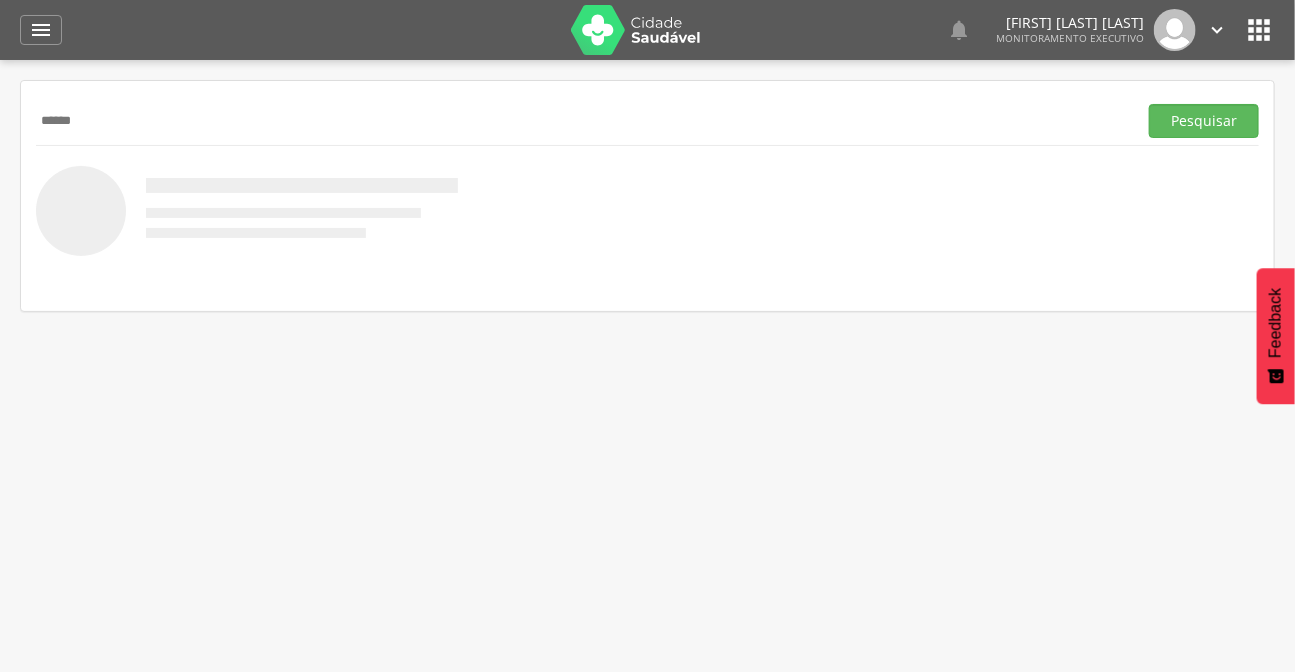 type on "******" 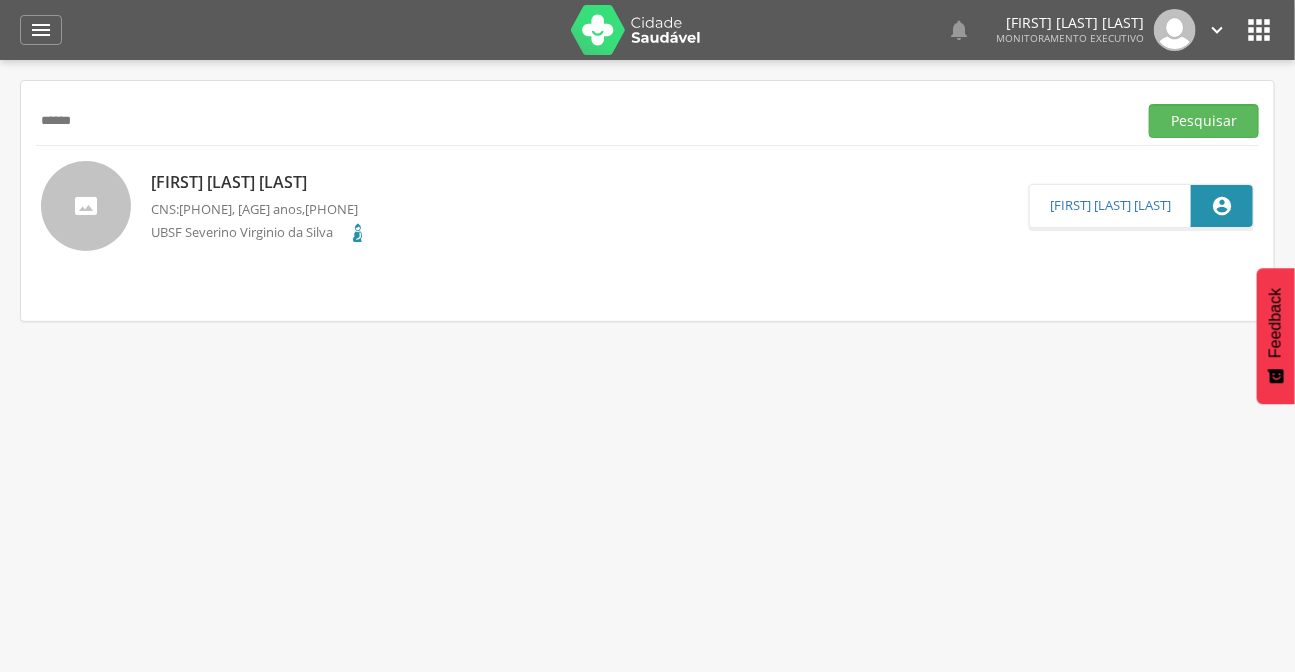 drag, startPoint x: 130, startPoint y: 116, endPoint x: 30, endPoint y: 119, distance: 100.04499 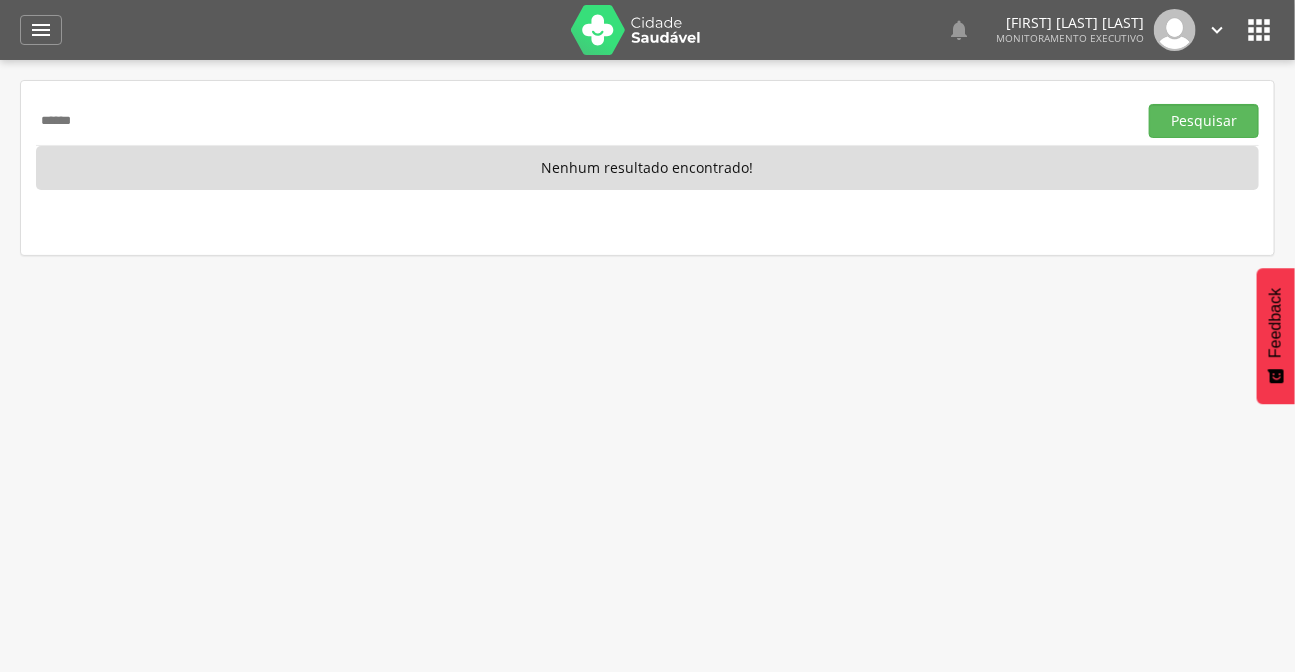 drag, startPoint x: 84, startPoint y: 124, endPoint x: 20, endPoint y: 130, distance: 64.28063 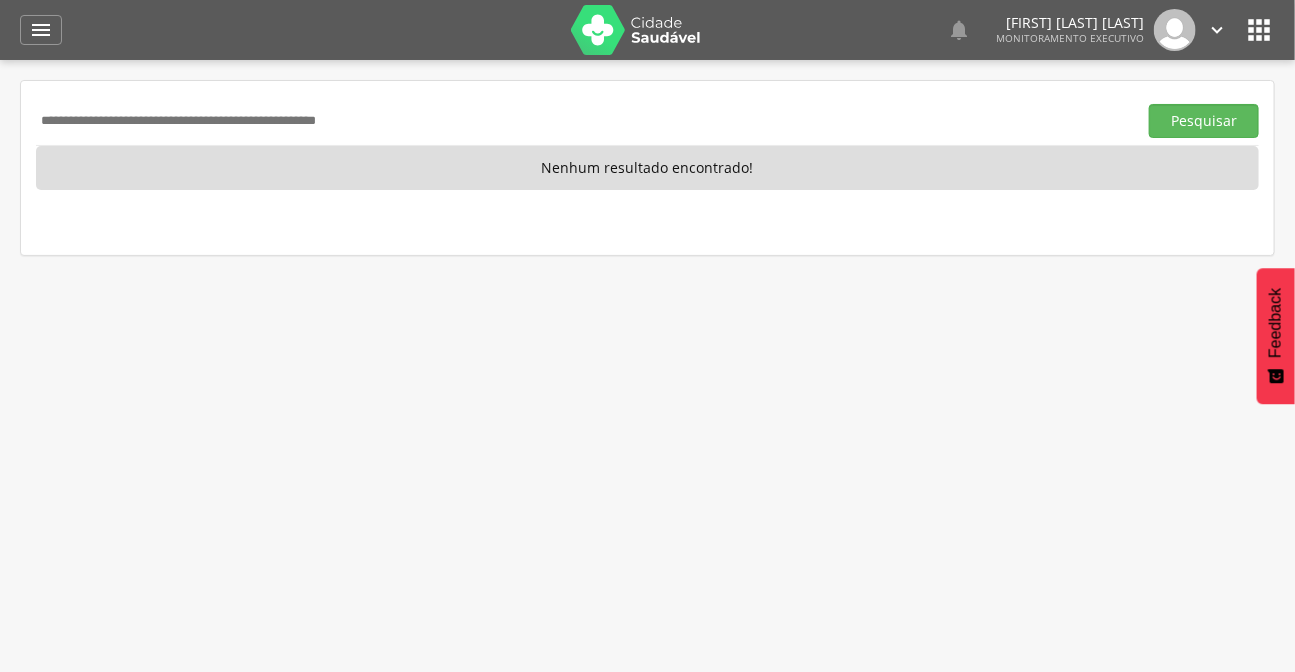 click at bounding box center [582, 121] 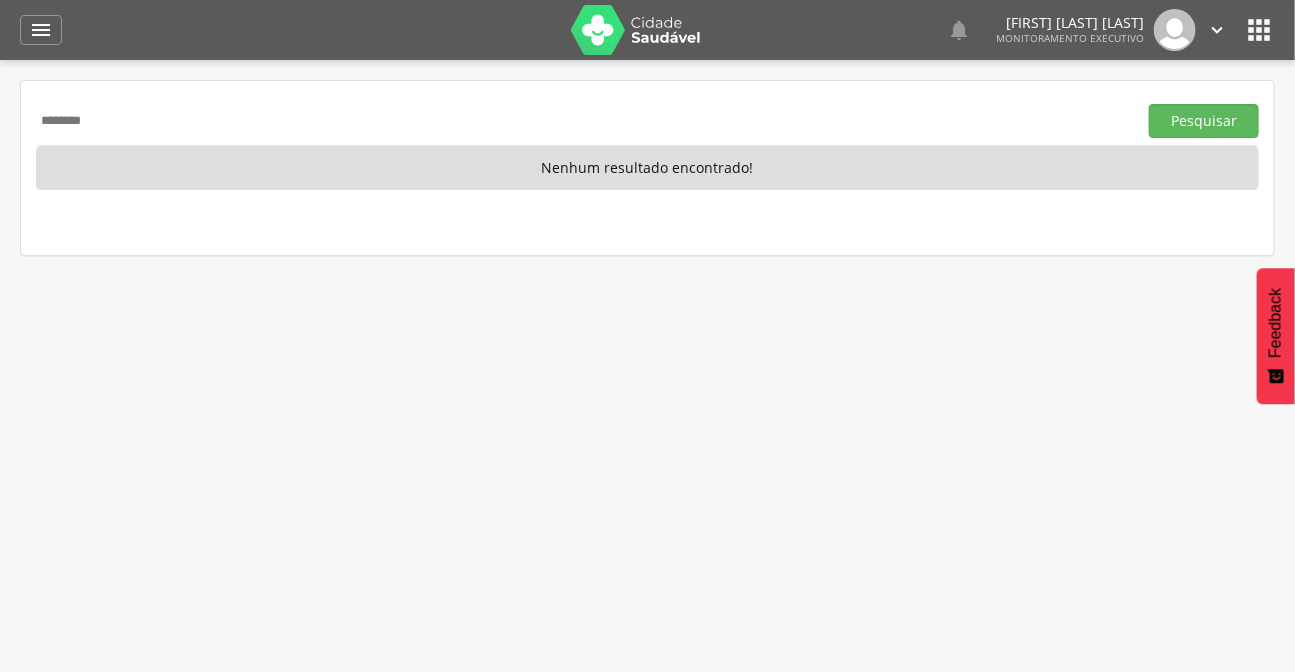 type on "******" 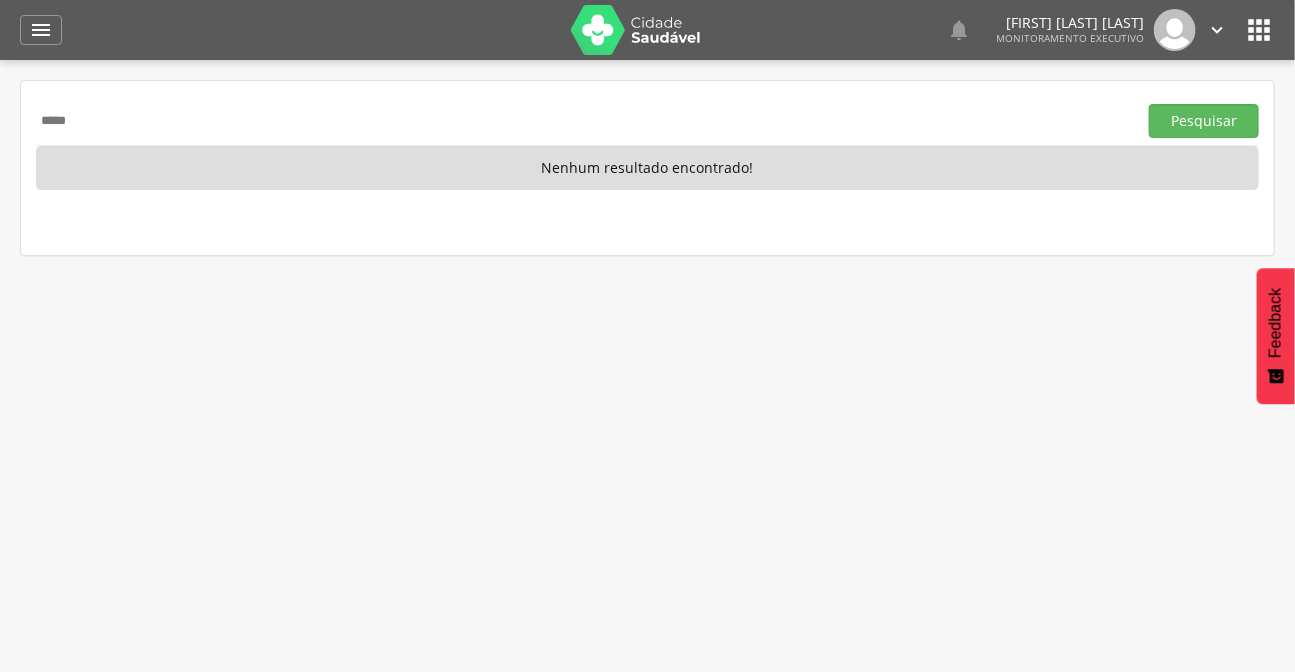 type on "*****" 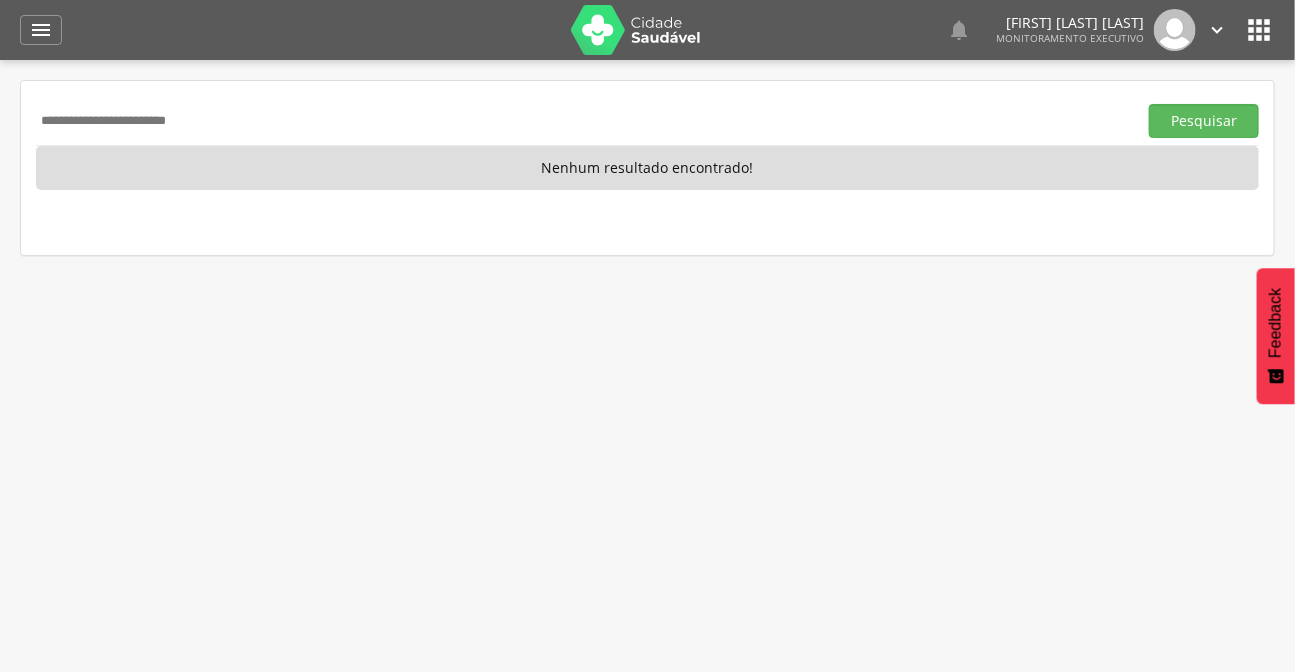 type on "**********" 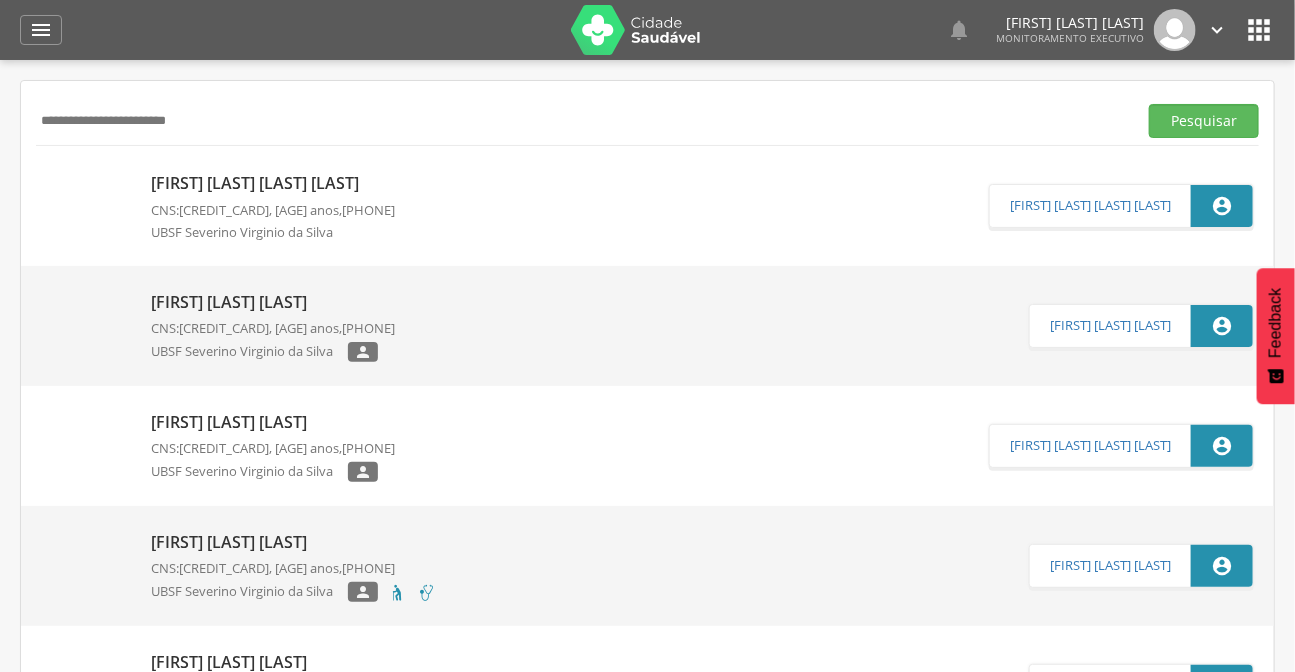 click at bounding box center [41, 172] 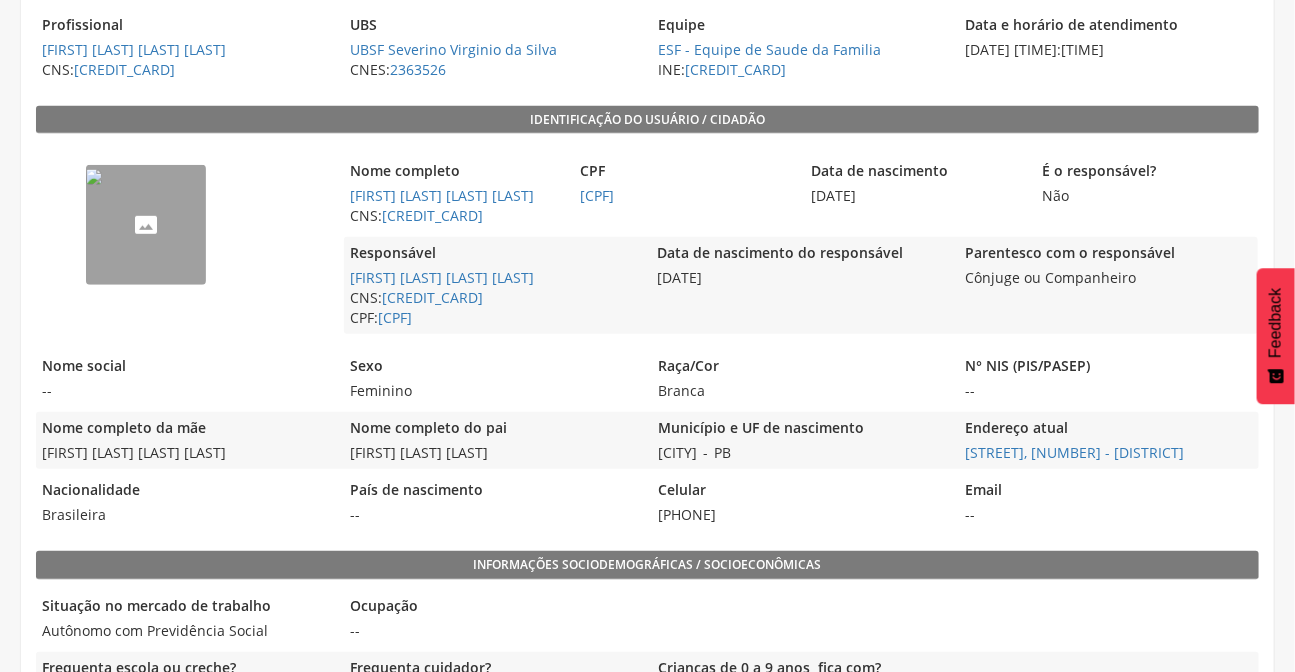 scroll, scrollTop: 0, scrollLeft: 0, axis: both 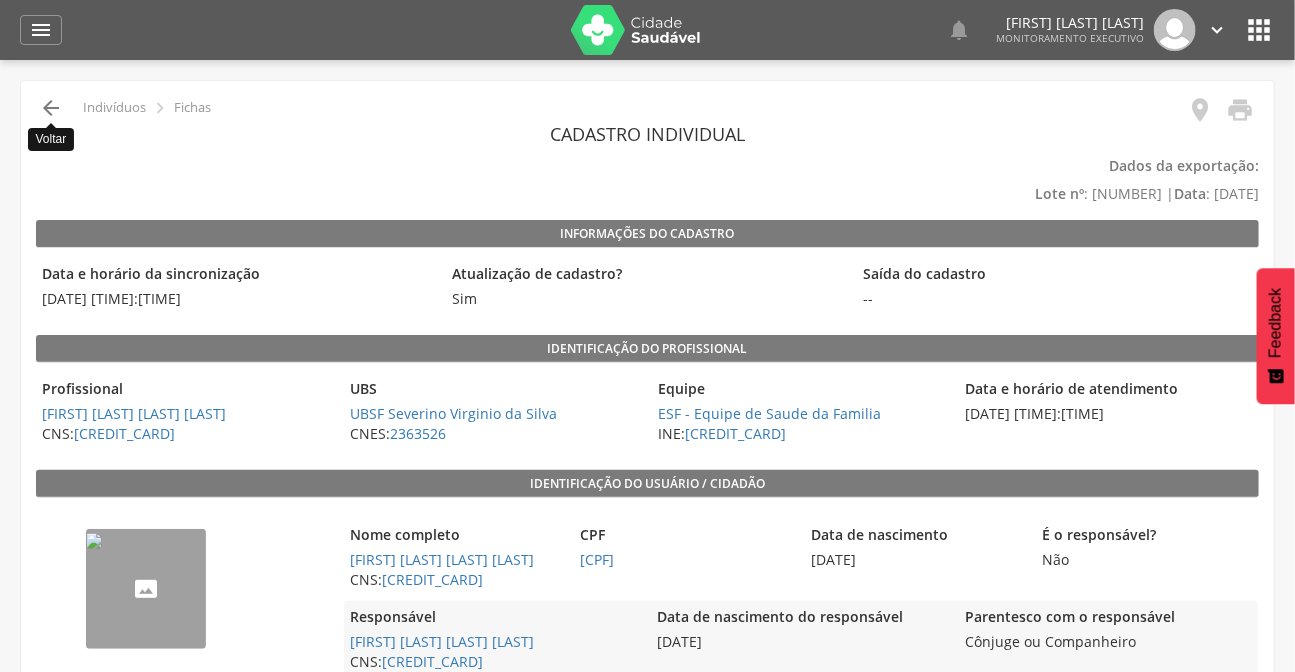 click on "" at bounding box center [51, 108] 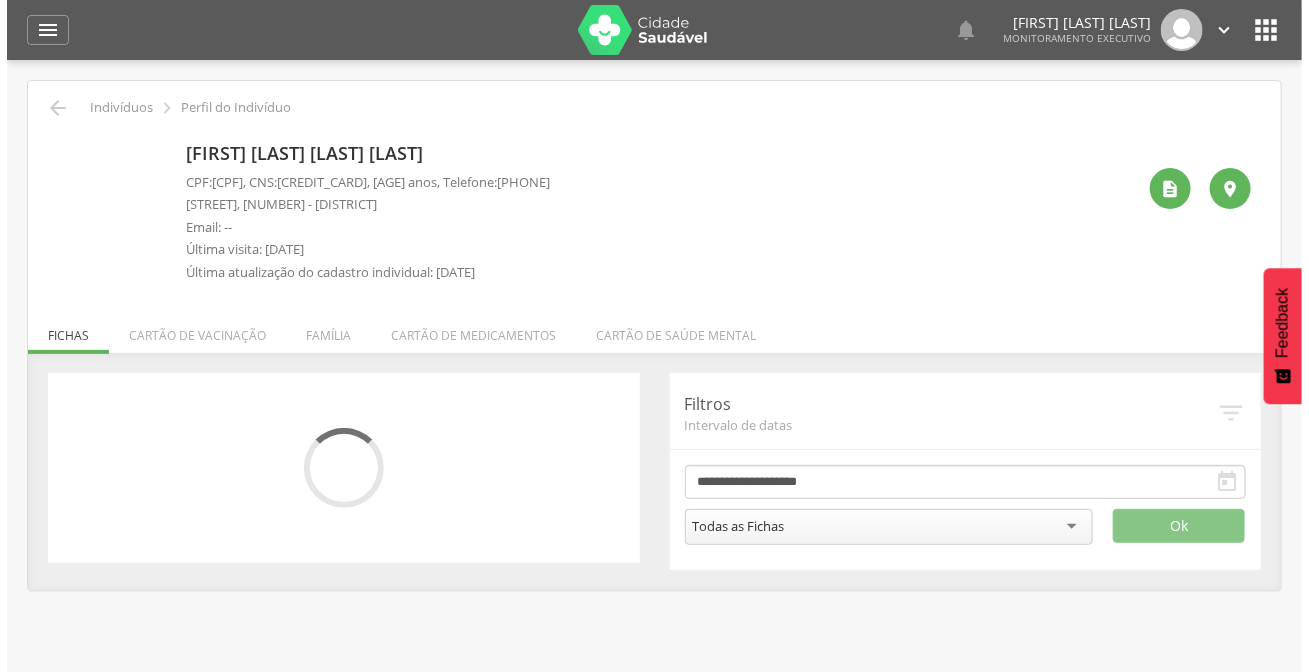 scroll, scrollTop: 60, scrollLeft: 0, axis: vertical 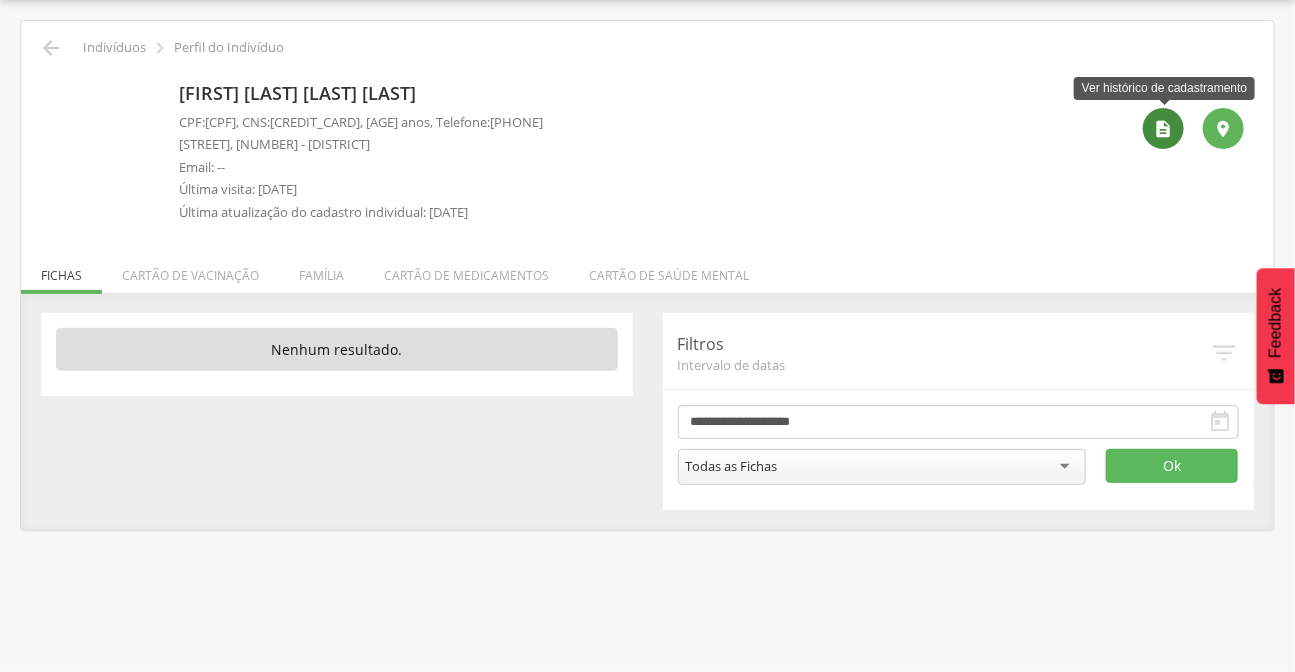 click on "" at bounding box center [1164, 129] 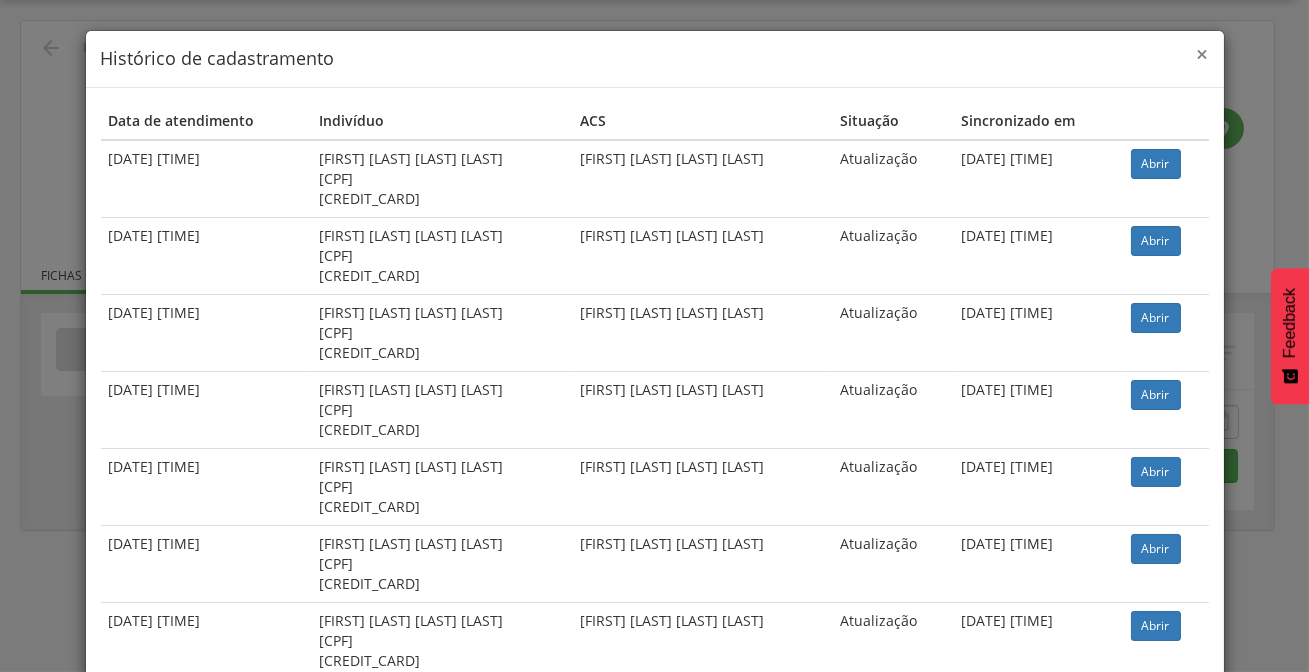 click on "×" at bounding box center [1203, 54] 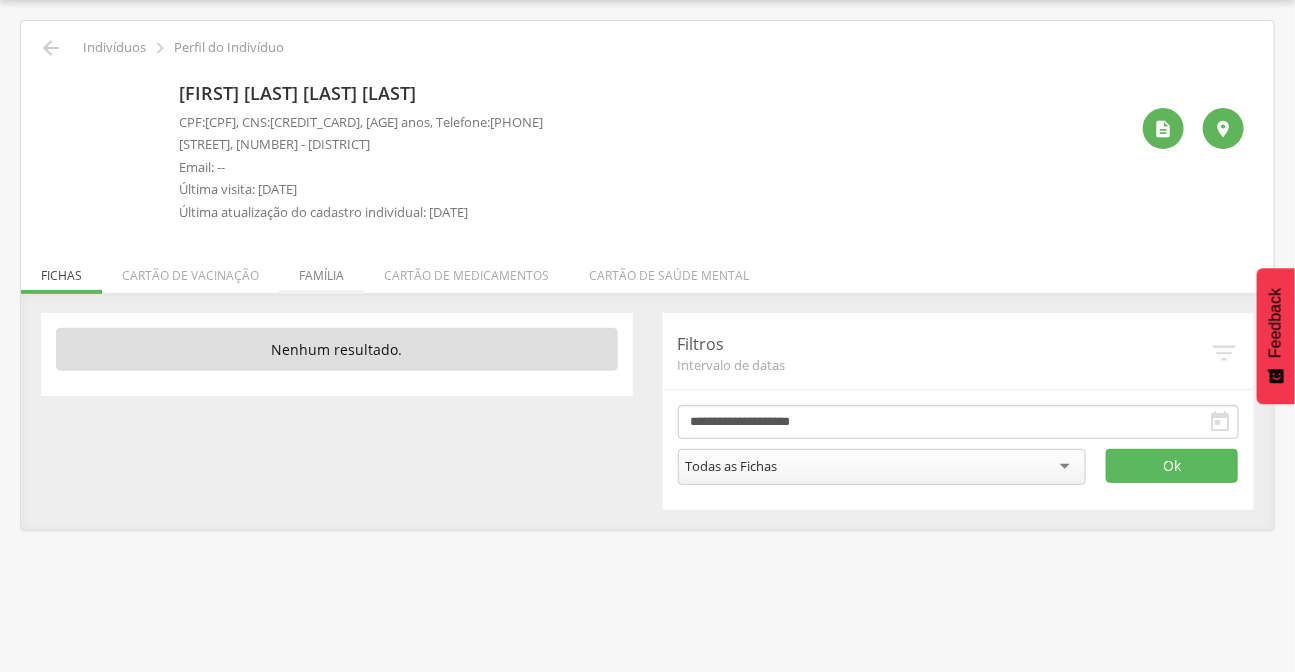 click on "Família" at bounding box center (321, 270) 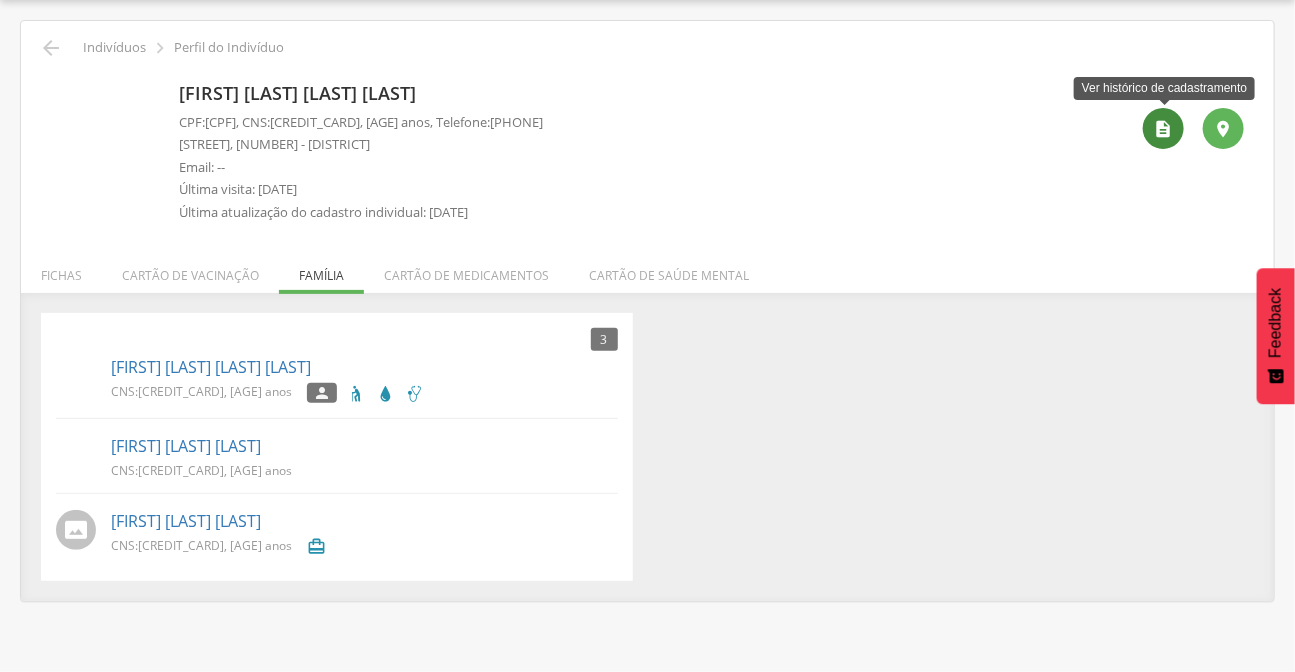 click on "" at bounding box center [1163, 128] 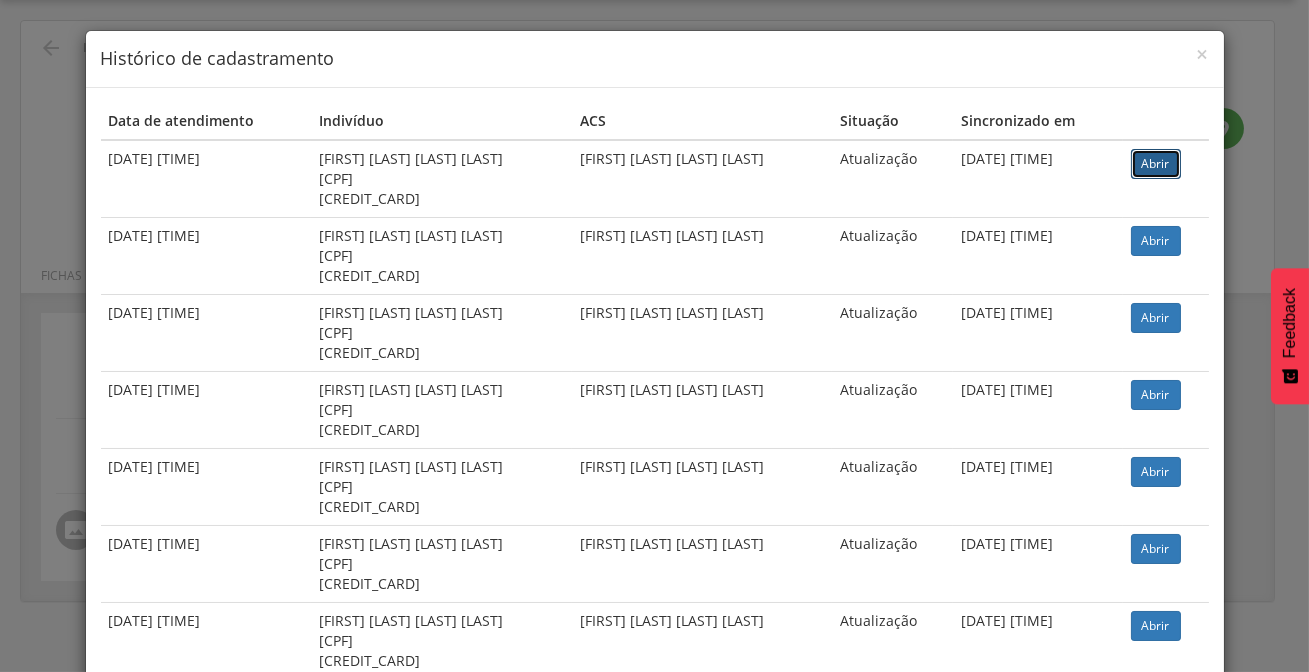 click on "Abrir" at bounding box center [1156, 164] 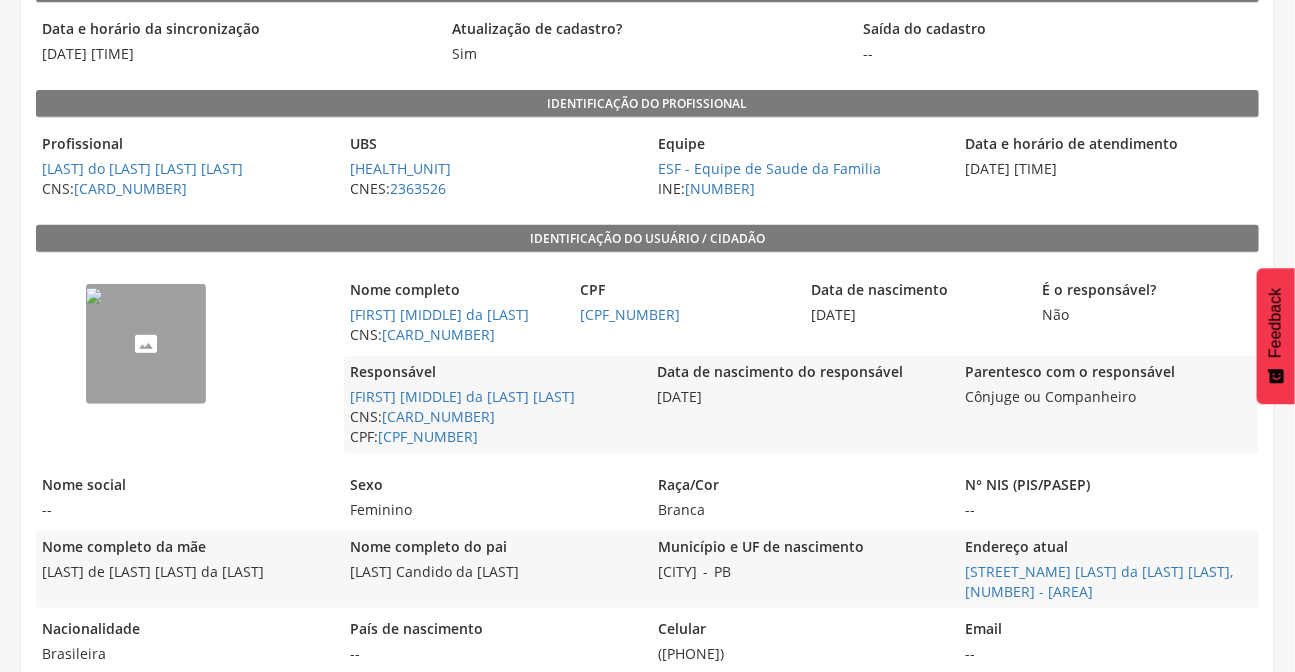 scroll, scrollTop: 0, scrollLeft: 0, axis: both 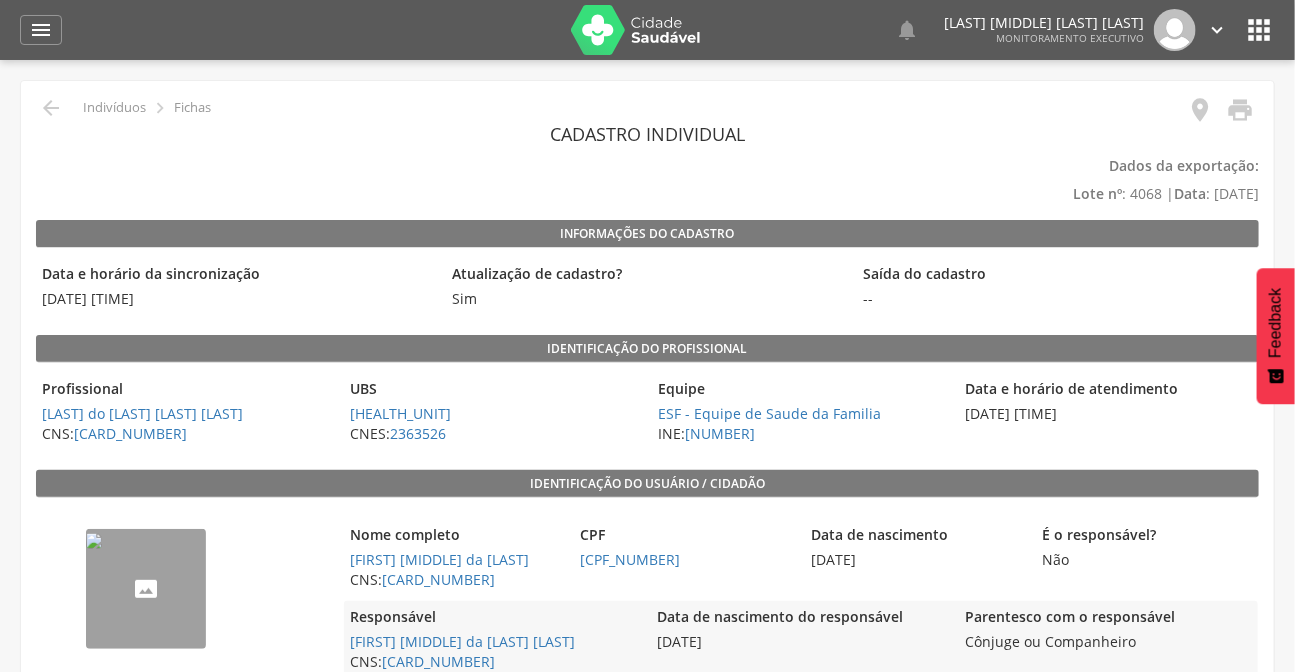 click on "" at bounding box center [1259, 30] 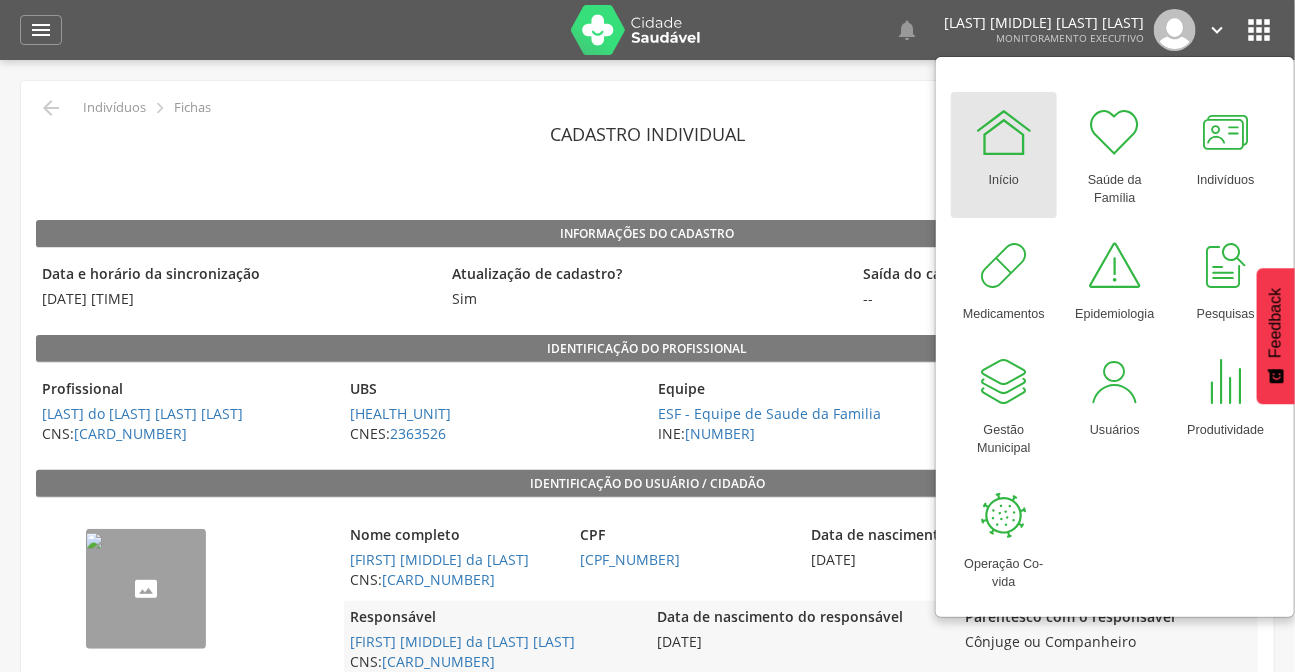 click at bounding box center [1004, 132] 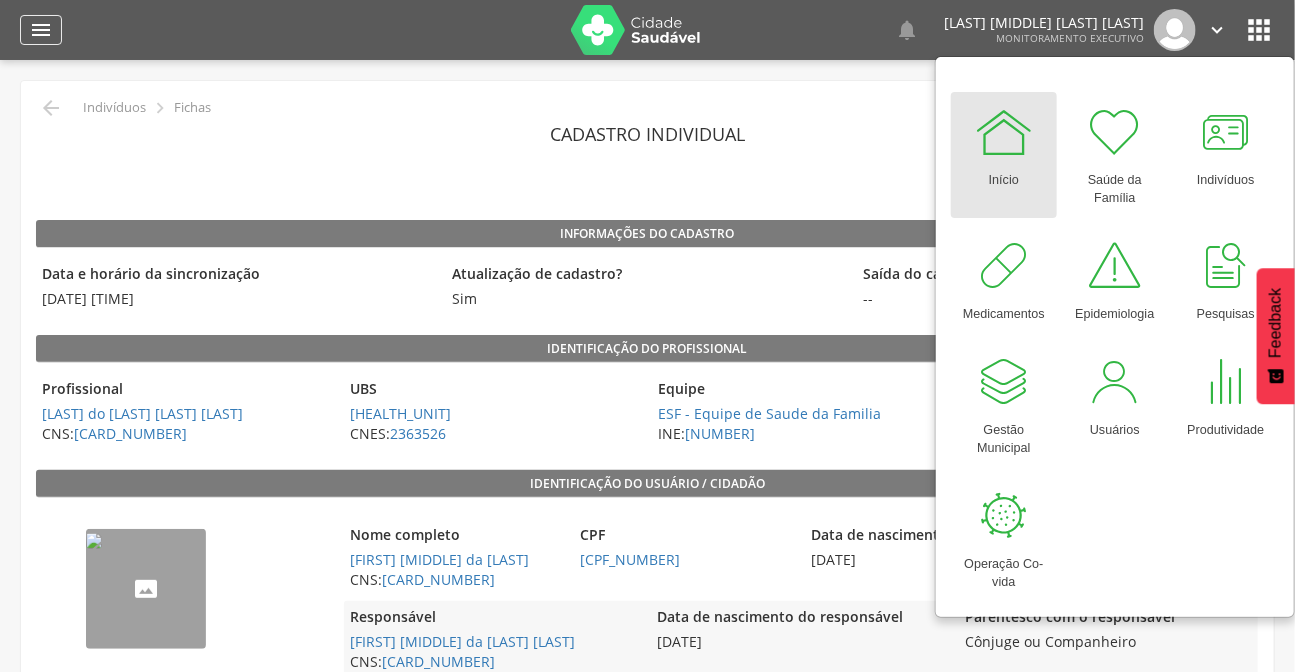 click on "" at bounding box center (41, 30) 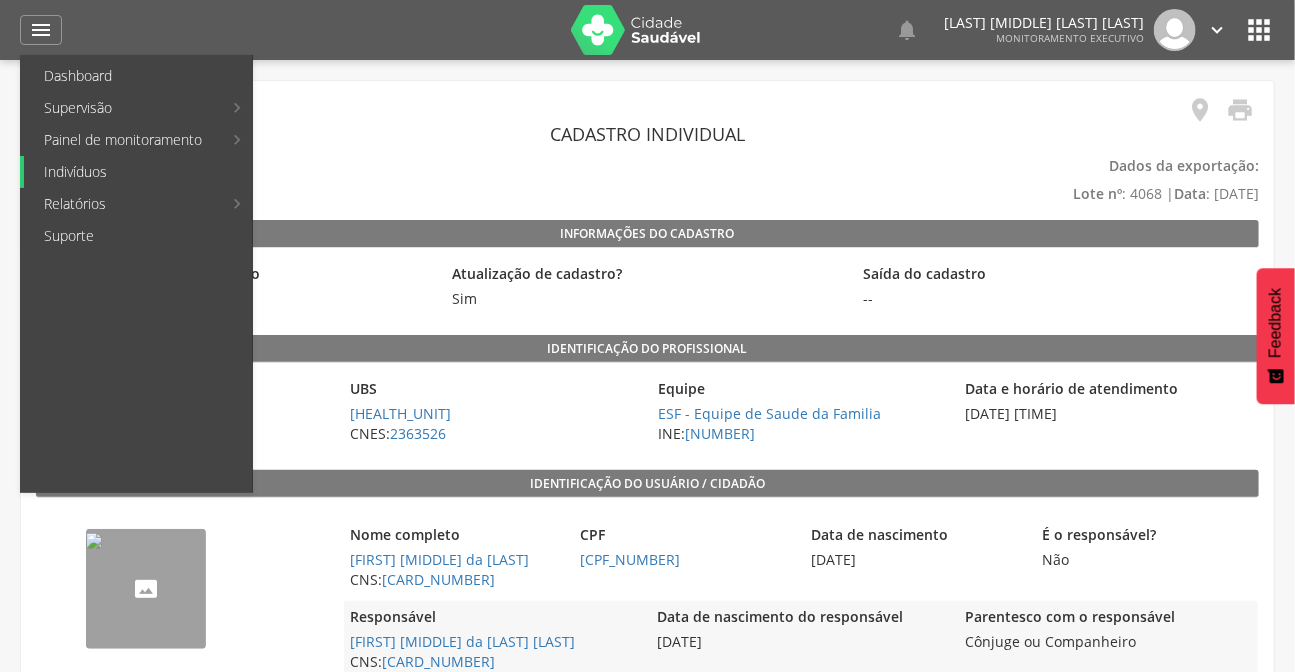 click on "Indivíduos" at bounding box center (138, 172) 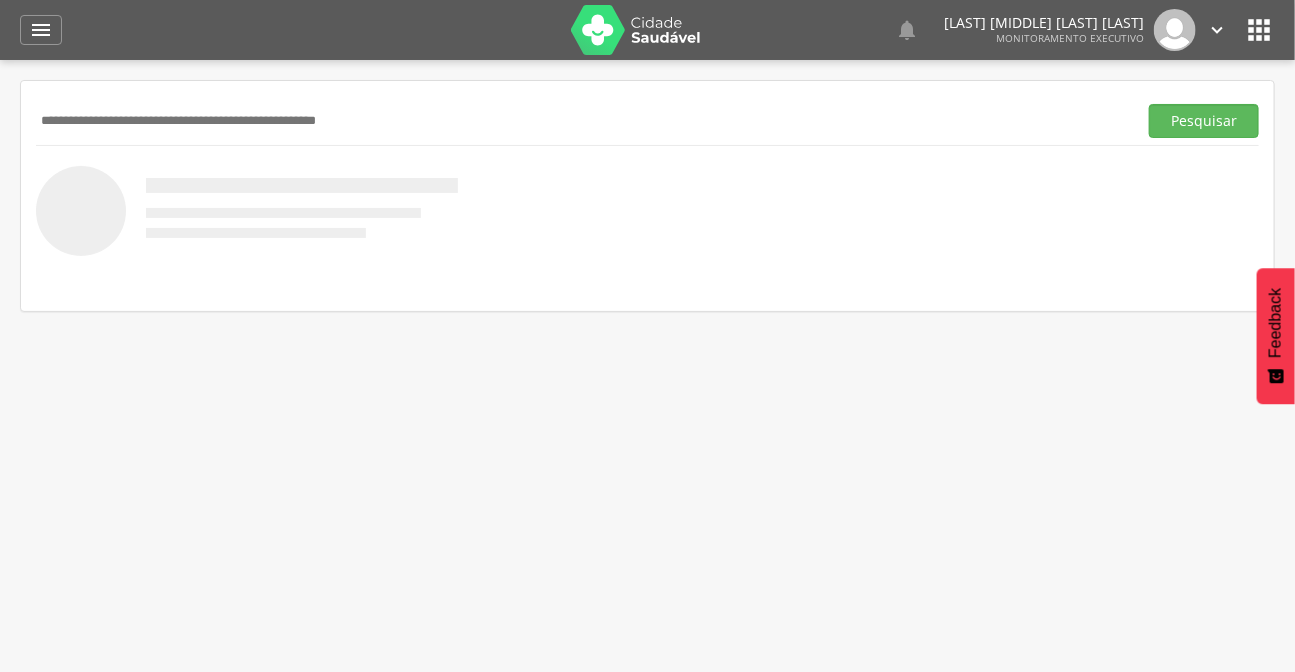 click at bounding box center [582, 121] 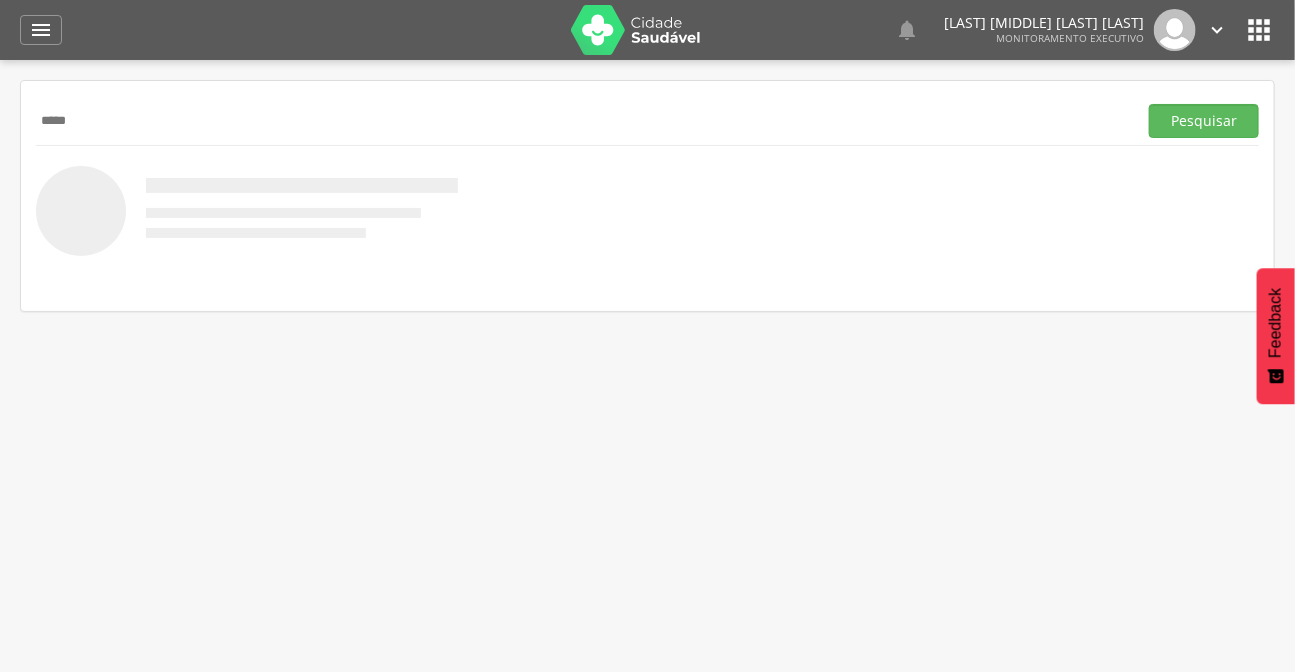 type on "*****" 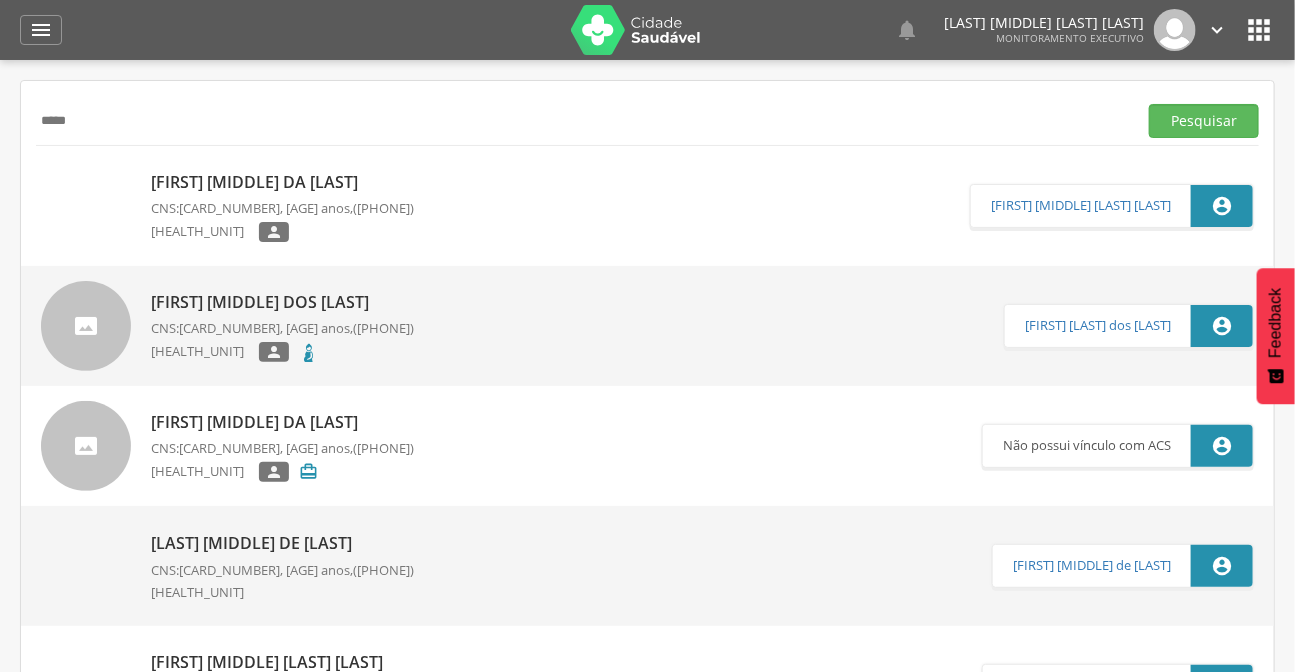 click at bounding box center (86, 326) 